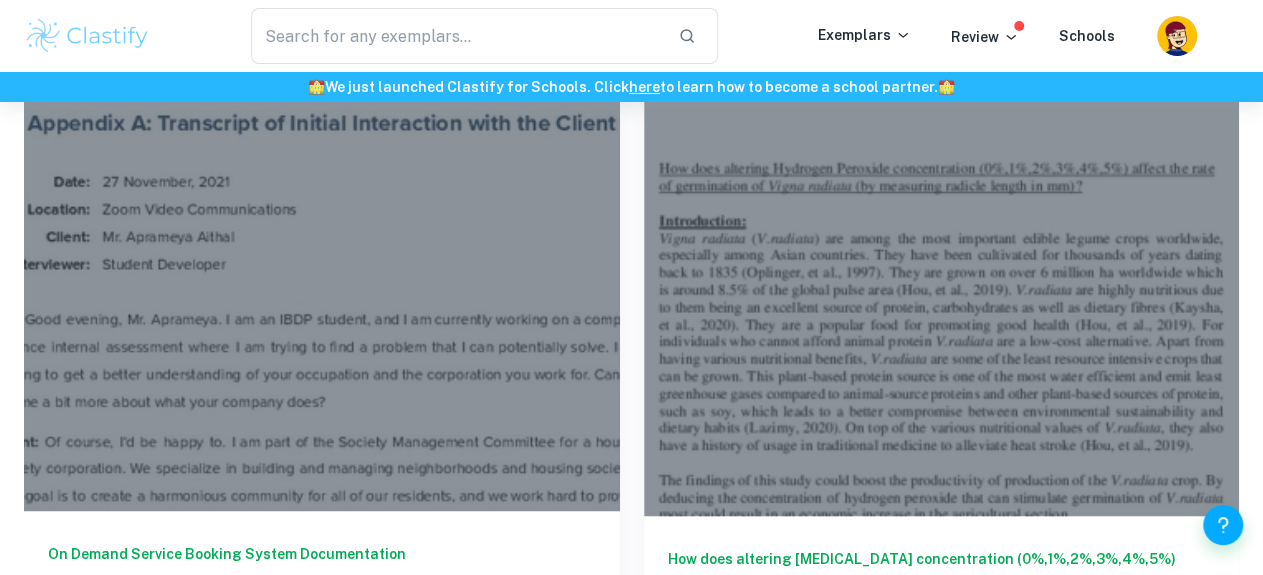 scroll, scrollTop: 645, scrollLeft: 0, axis: vertical 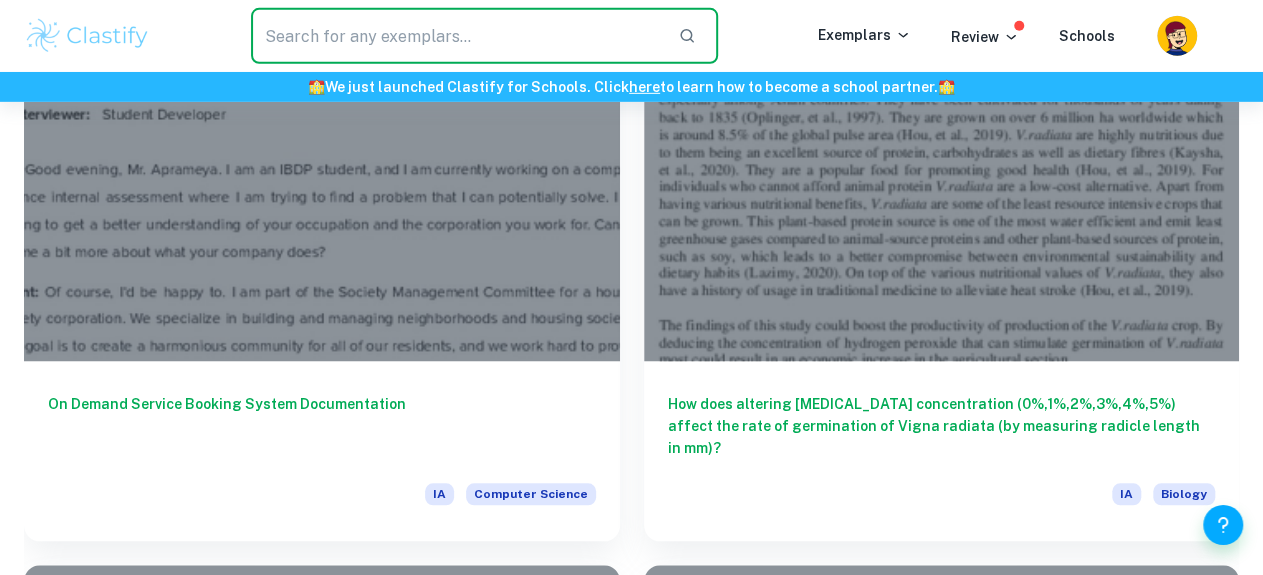click at bounding box center [456, 36] 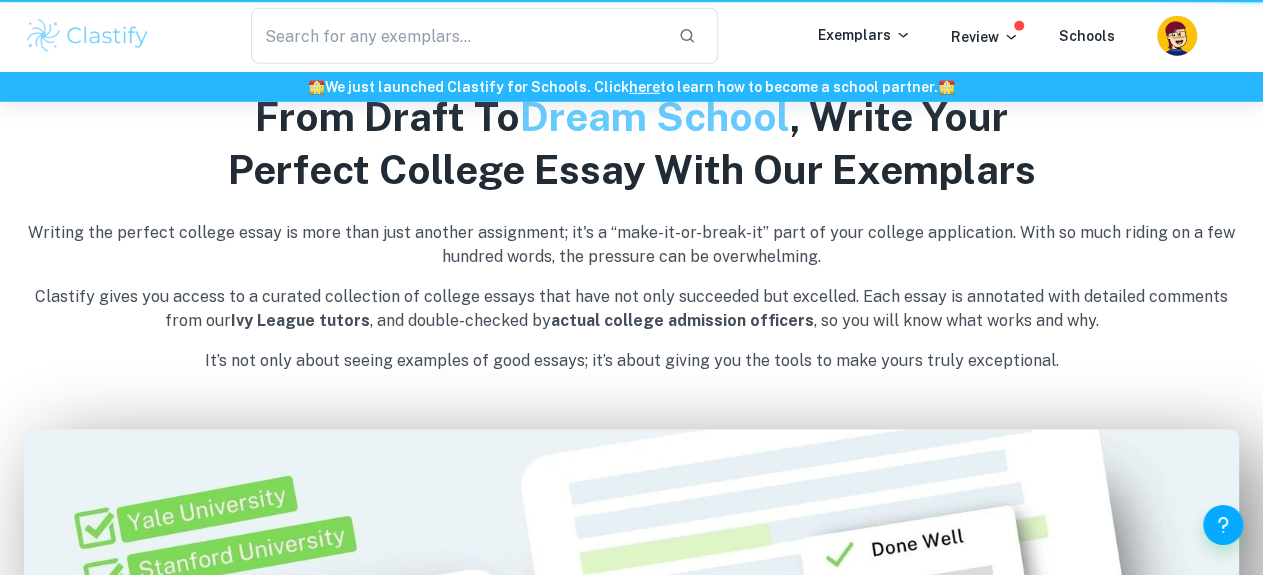 scroll, scrollTop: 0, scrollLeft: 0, axis: both 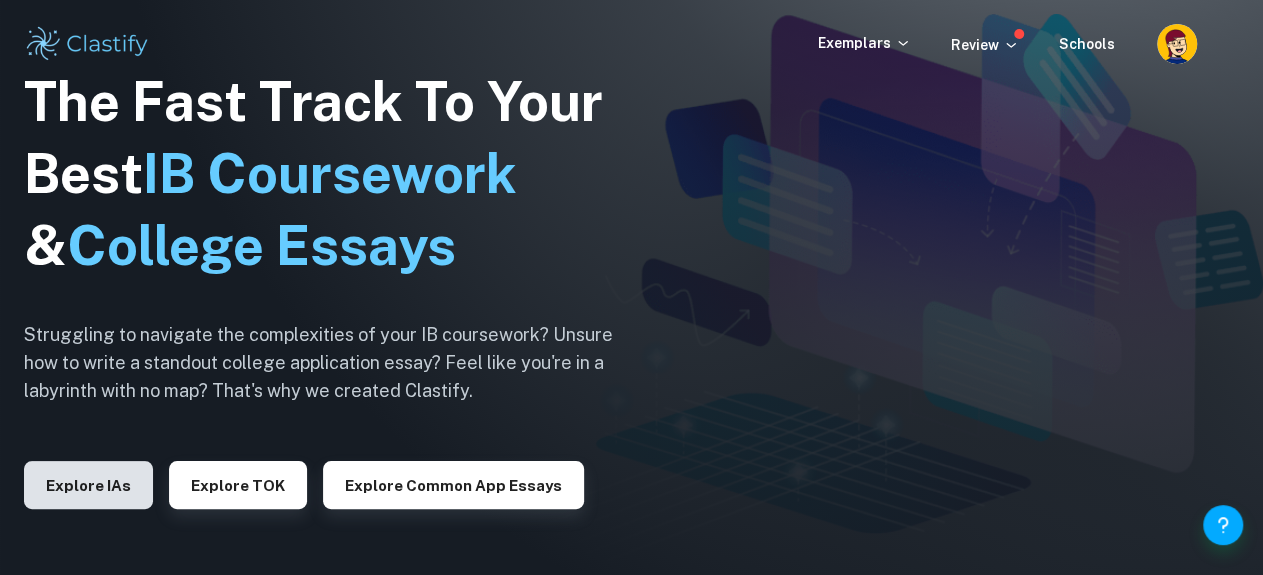 click on "Explore IAs" at bounding box center [88, 485] 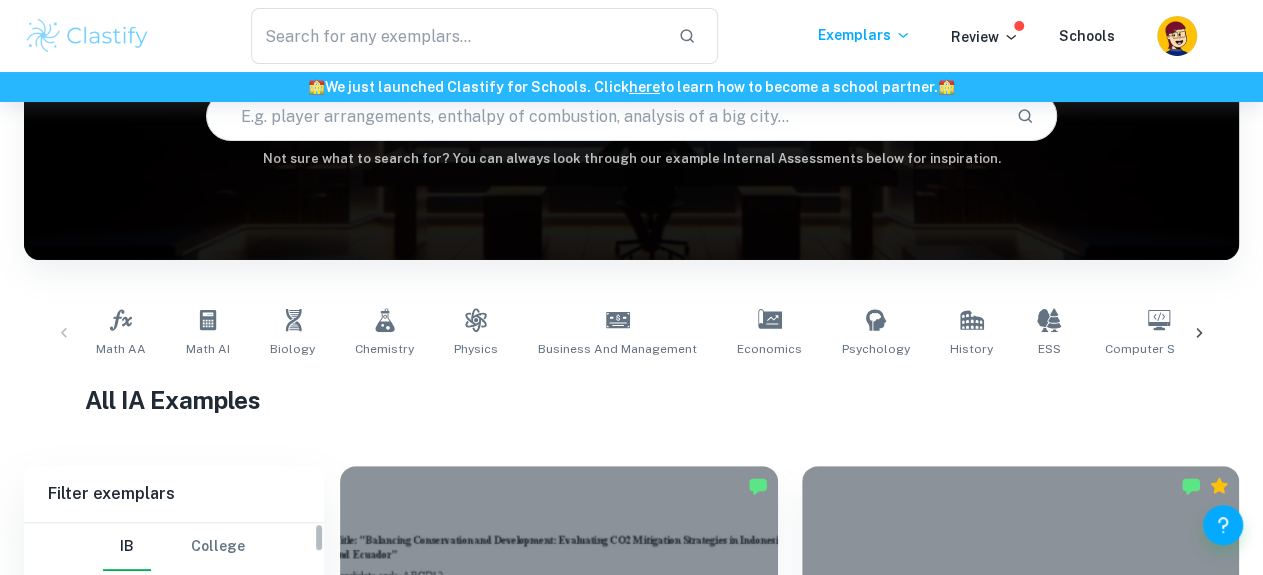 scroll, scrollTop: 416, scrollLeft: 0, axis: vertical 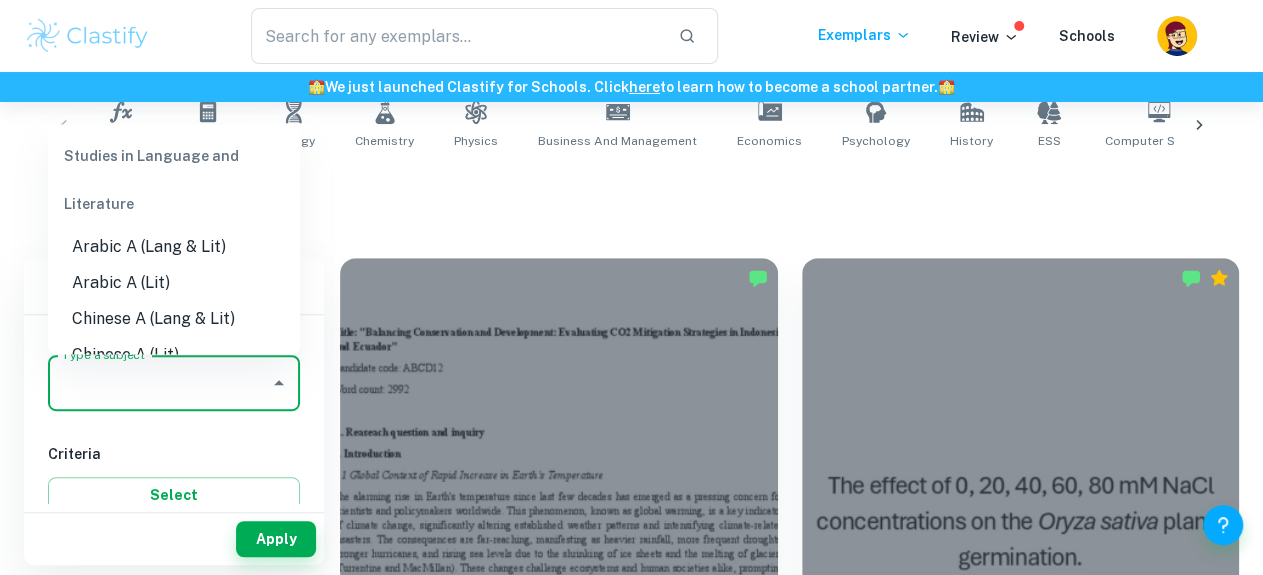 click on "Type a subject" at bounding box center (159, 383) 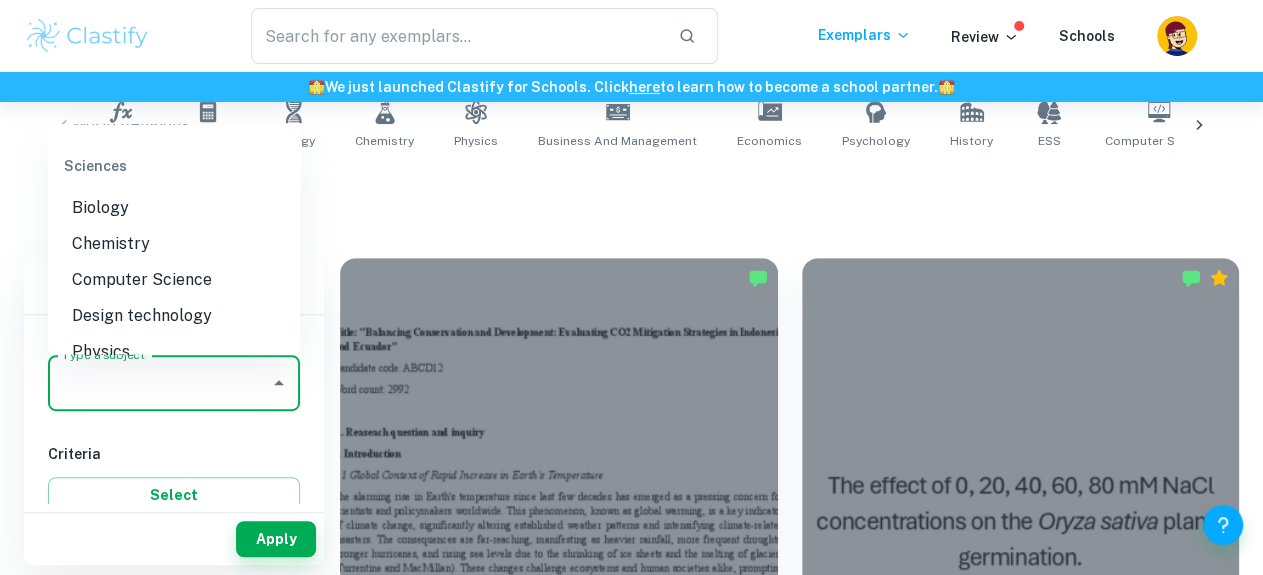 scroll, scrollTop: 2464, scrollLeft: 0, axis: vertical 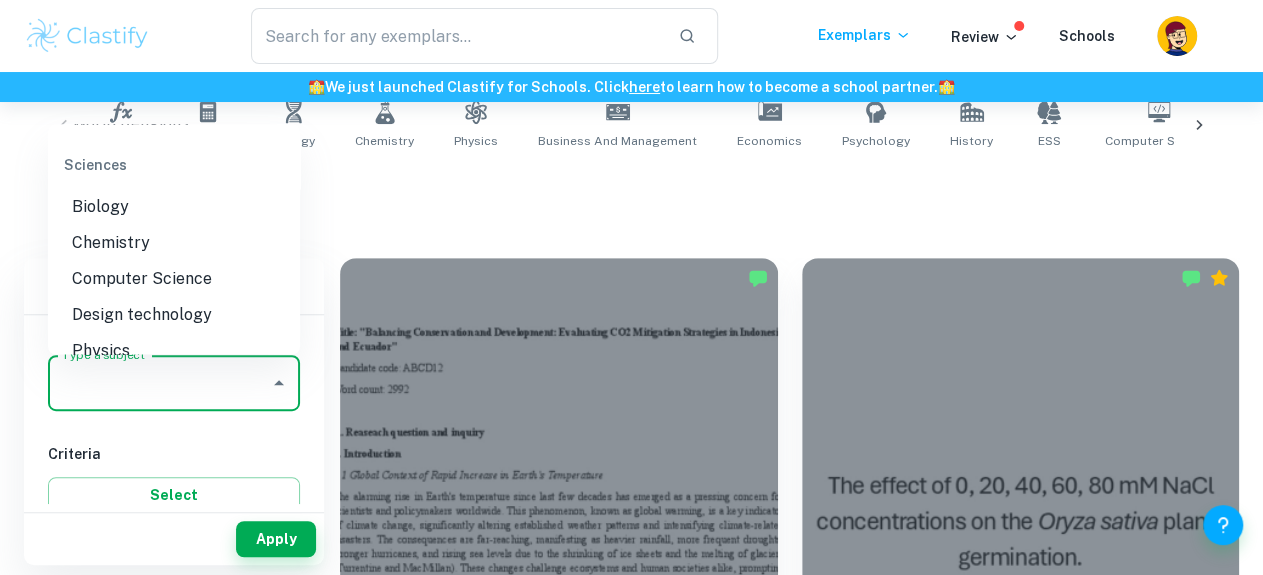 click on "Chemistry" at bounding box center [174, 242] 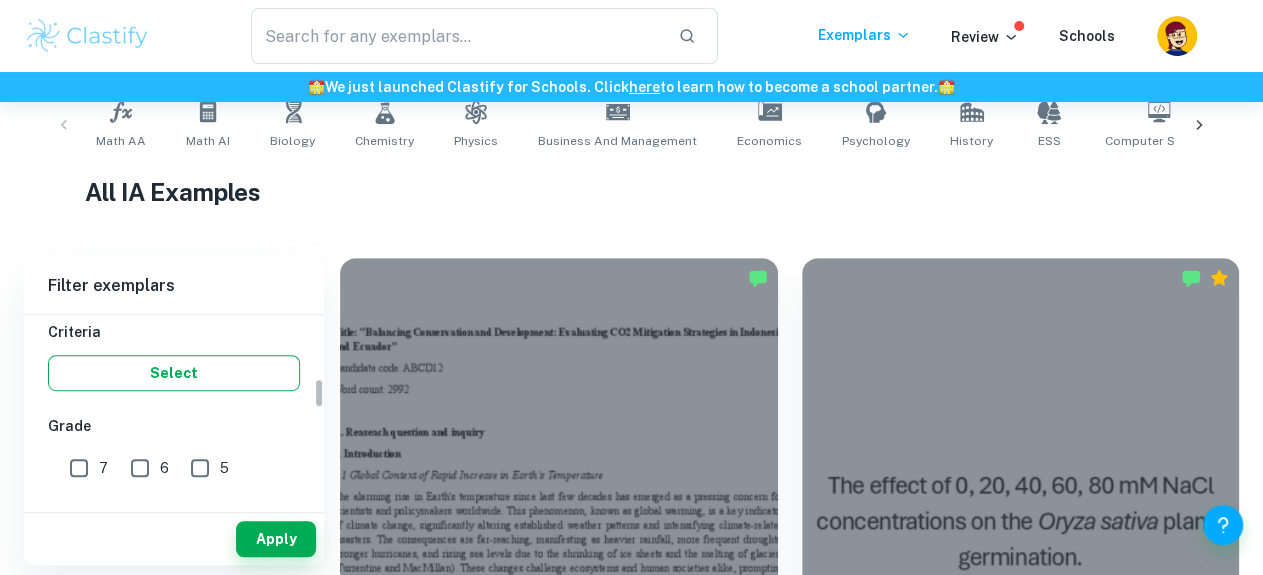 scroll, scrollTop: 448, scrollLeft: 0, axis: vertical 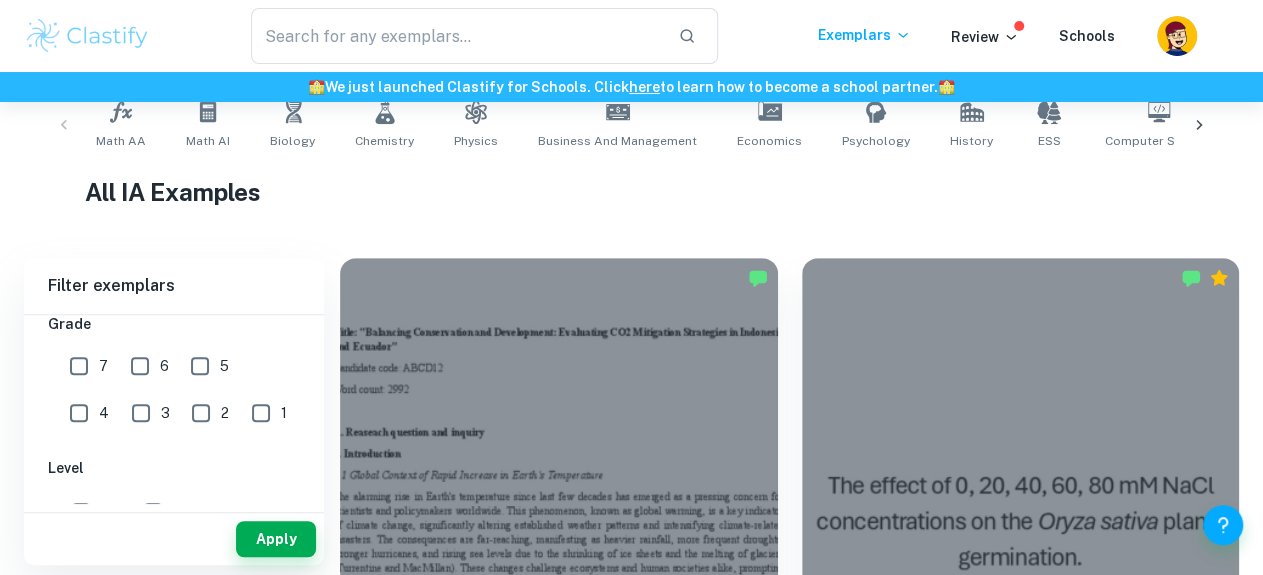 click on "7" at bounding box center (79, 366) 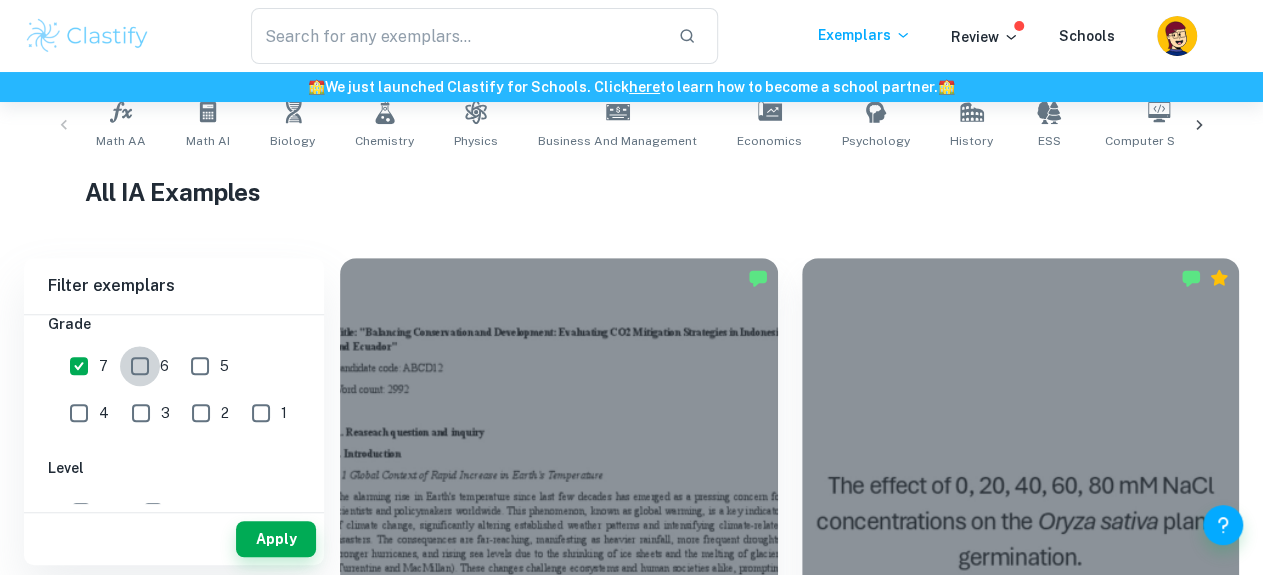 click on "6" at bounding box center [140, 366] 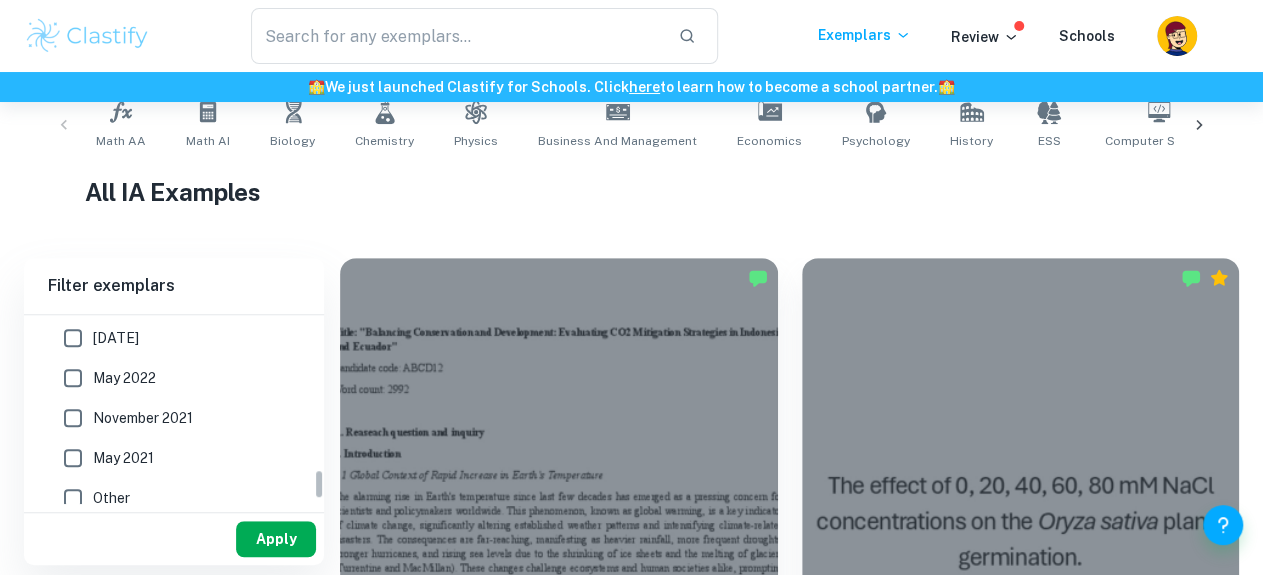 scroll, scrollTop: 965, scrollLeft: 0, axis: vertical 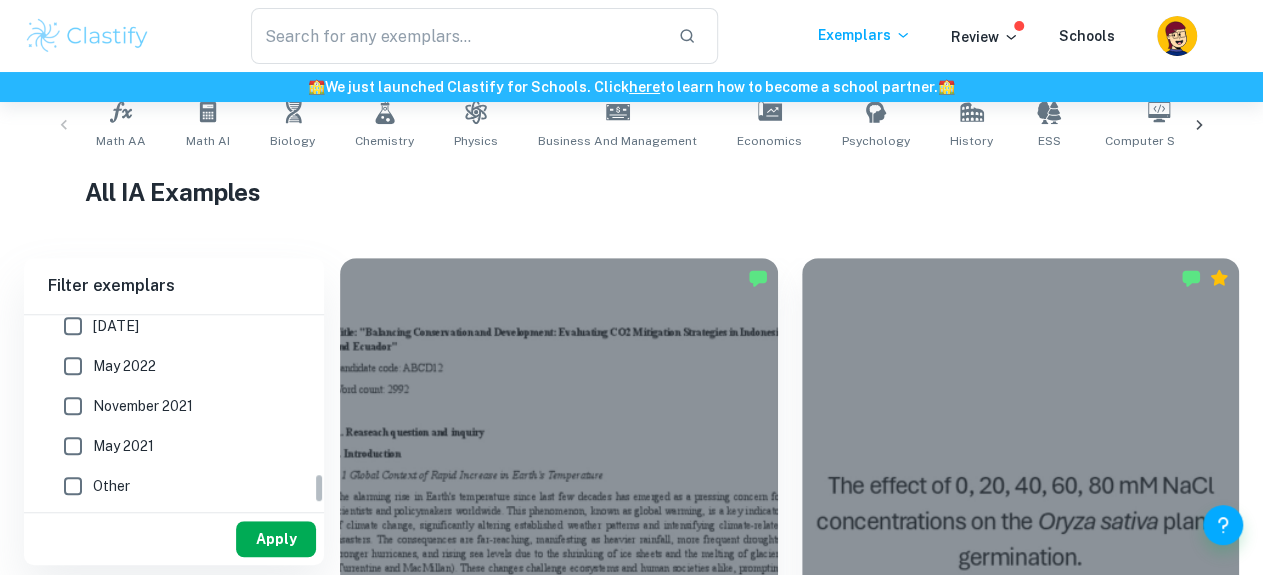 click on "Apply" at bounding box center [276, 539] 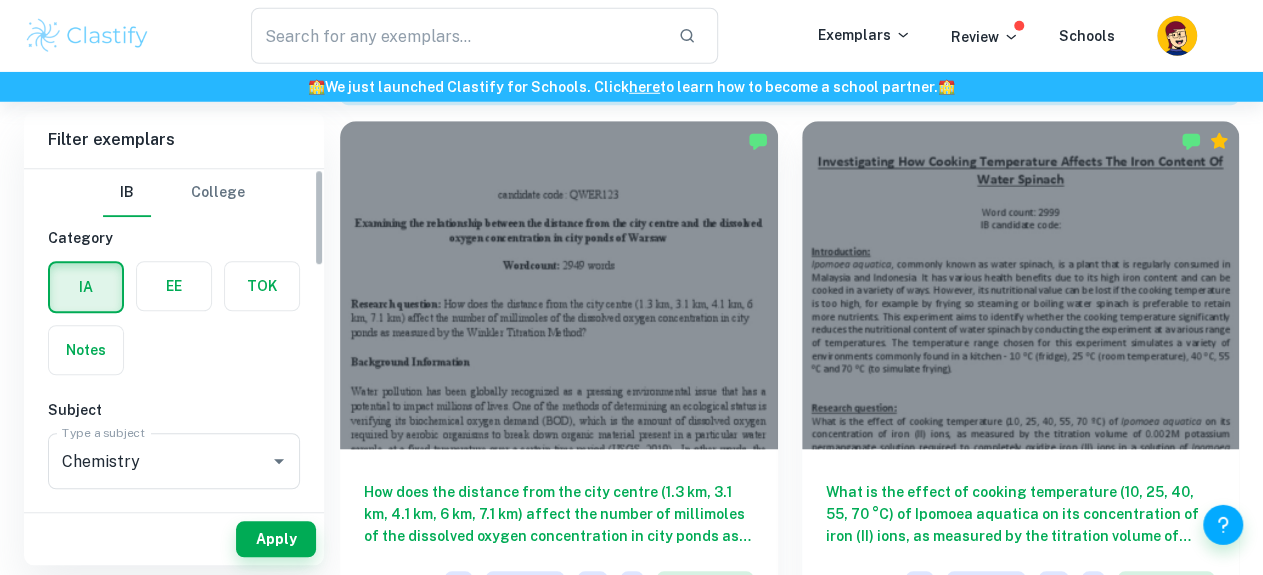 scroll, scrollTop: 624, scrollLeft: 0, axis: vertical 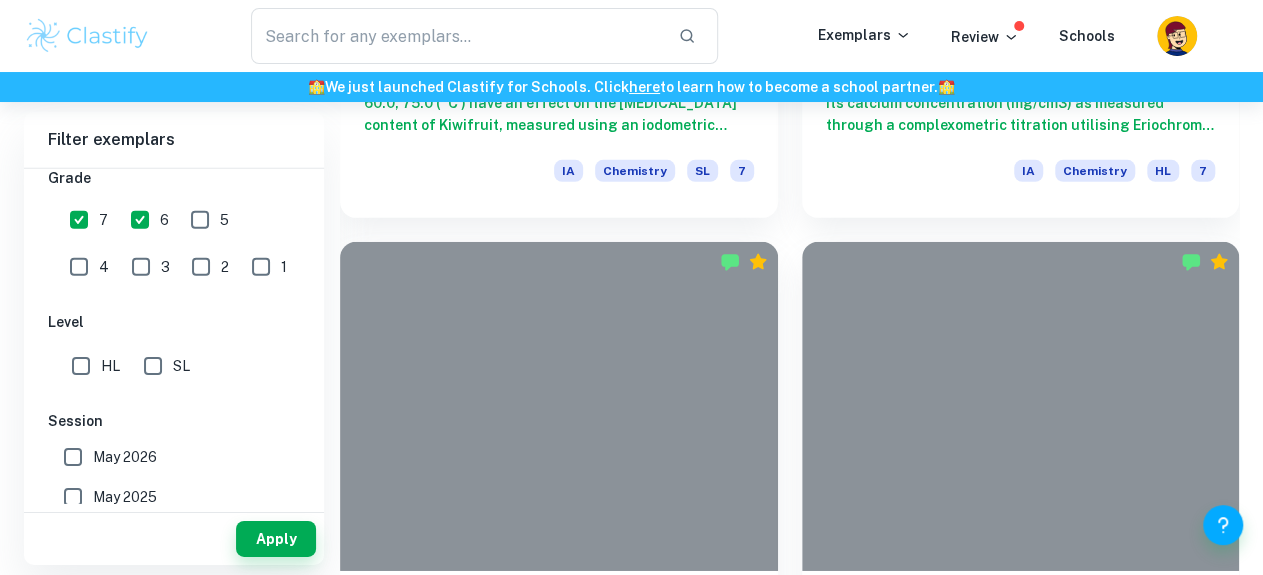 click on "What is the effect of temperature (measured at 25˚C, 35˚C, 45˚C, 55˚C and 65˚C) on the concentration of dissolved  oxygen (measured in ppm) in 250cm3 of 0.63mol/dm3 saline water as measured by the volume of sodium thiosulfate  reacted in an iodine-sodium thiosulfate titration of the Winkler’s method IA Chemistry HL 7" at bounding box center (1009, 9531) 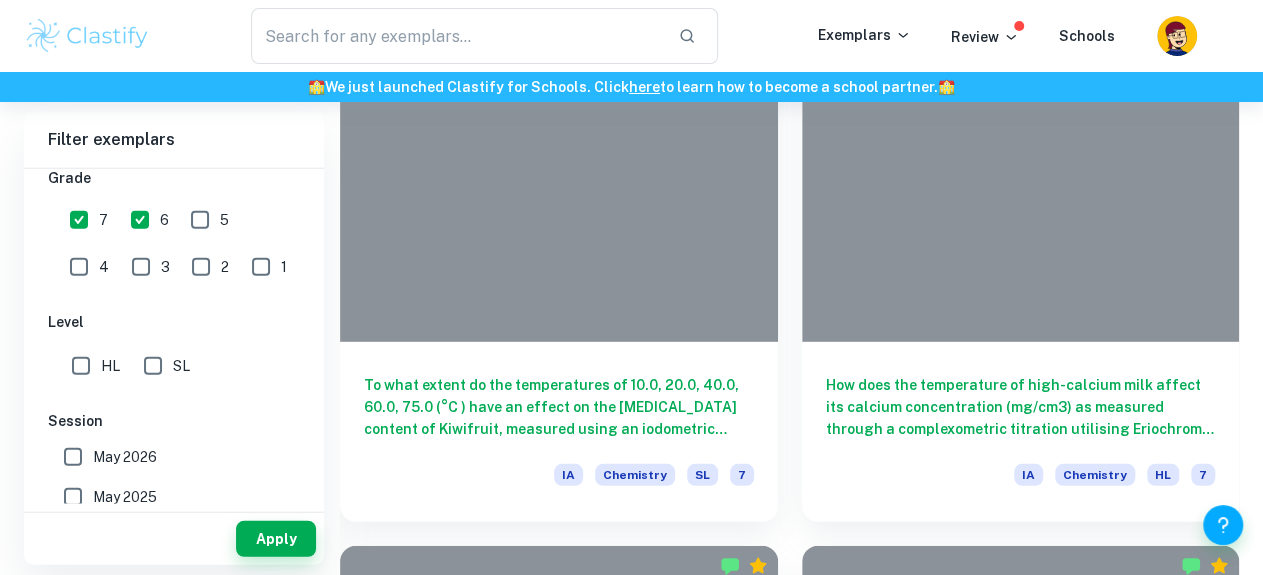 scroll, scrollTop: 10296, scrollLeft: 0, axis: vertical 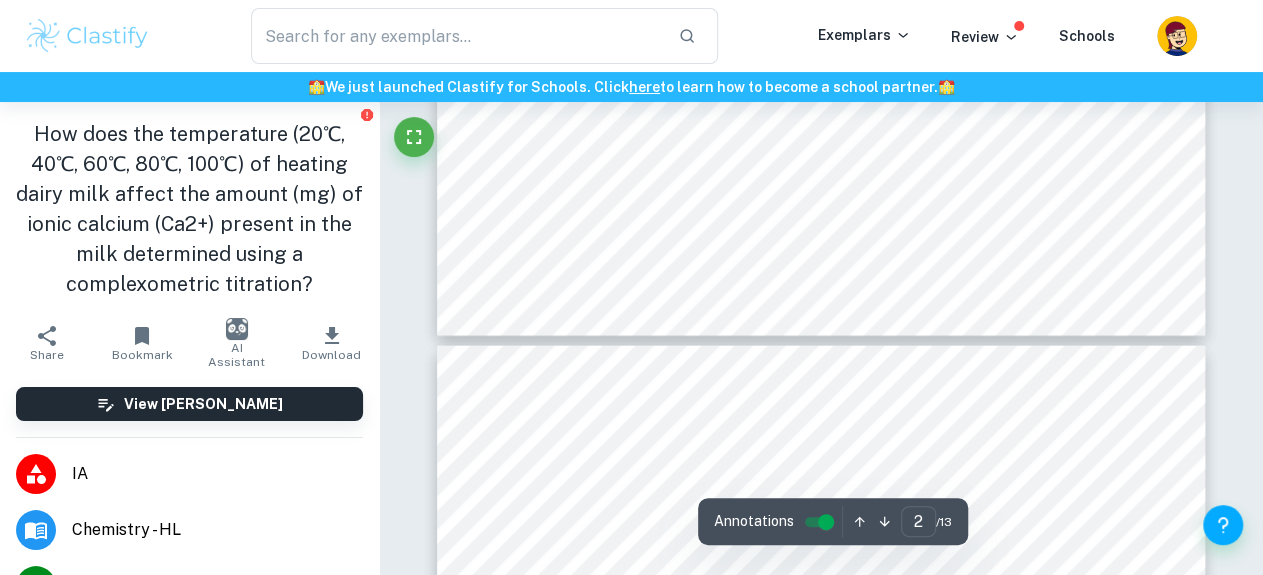 type on "3" 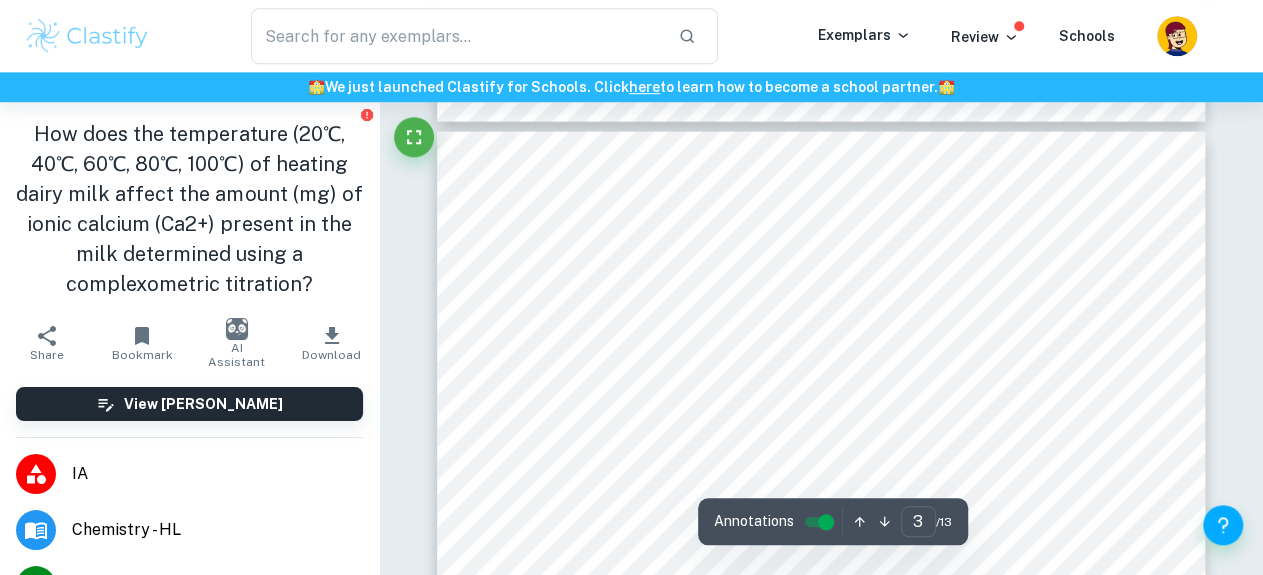 scroll, scrollTop: 2184, scrollLeft: 0, axis: vertical 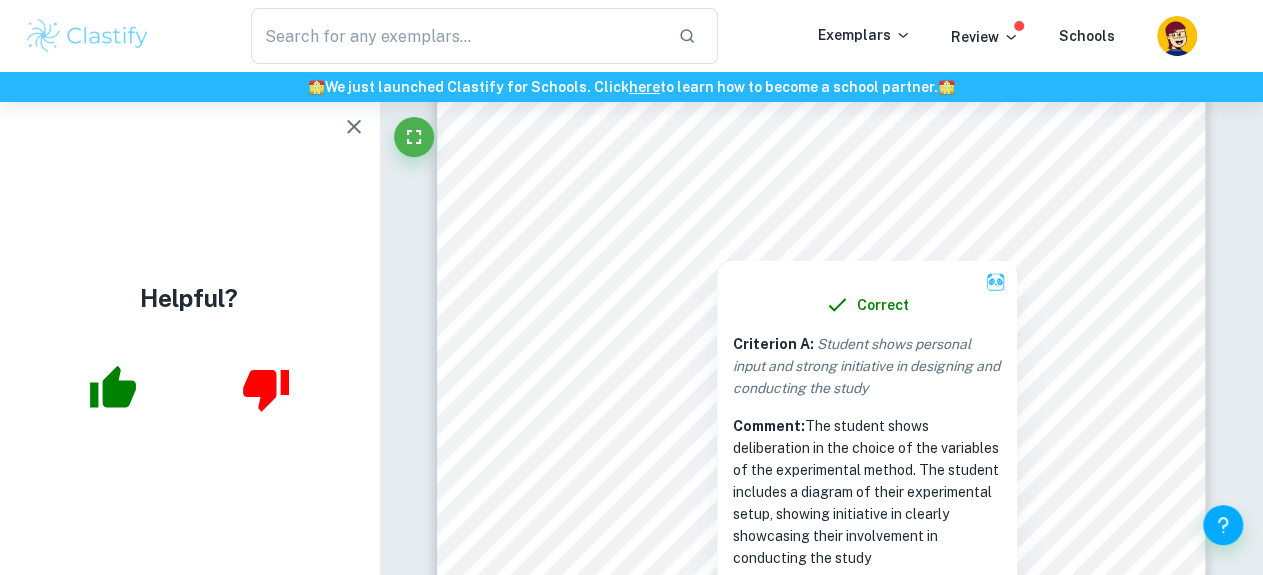 click 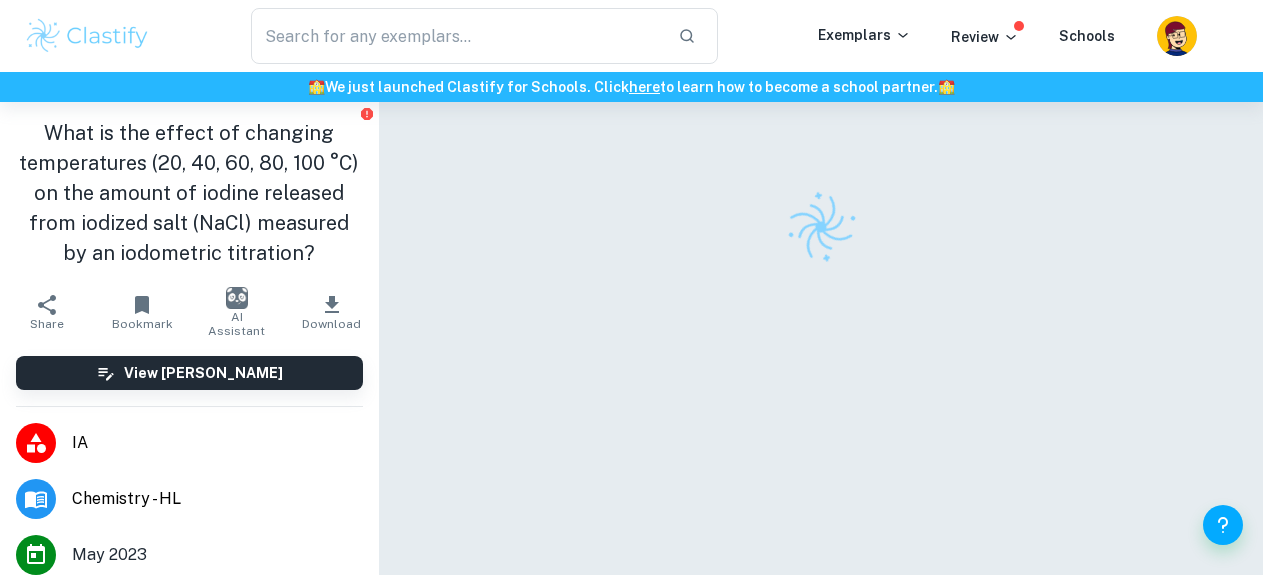scroll, scrollTop: 0, scrollLeft: 0, axis: both 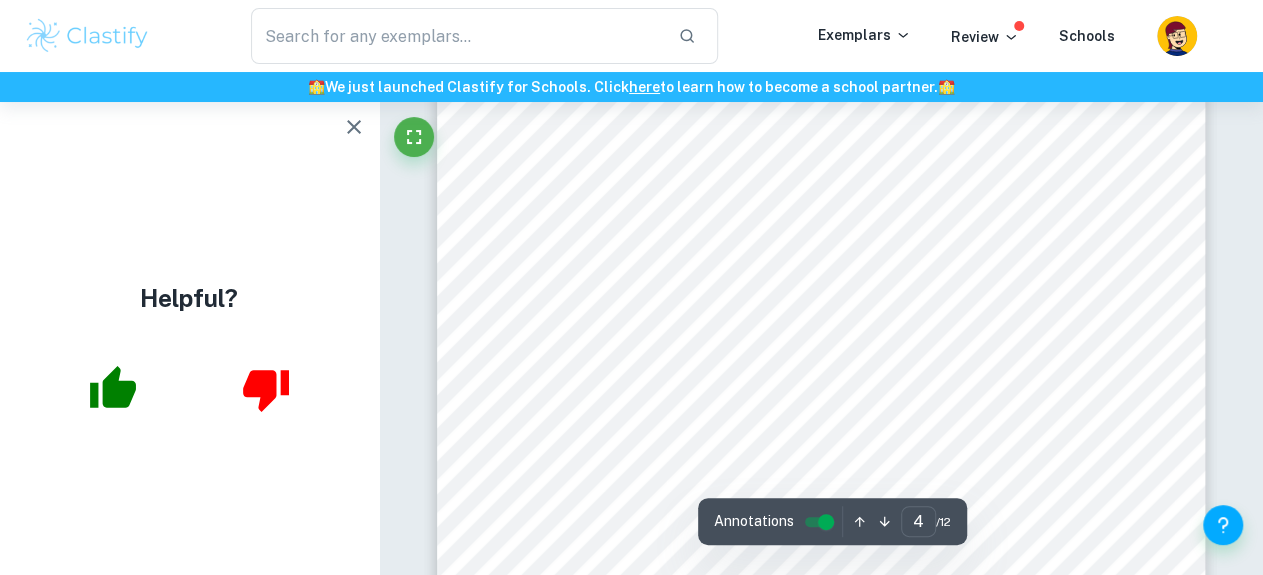 click at bounding box center (354, 127) 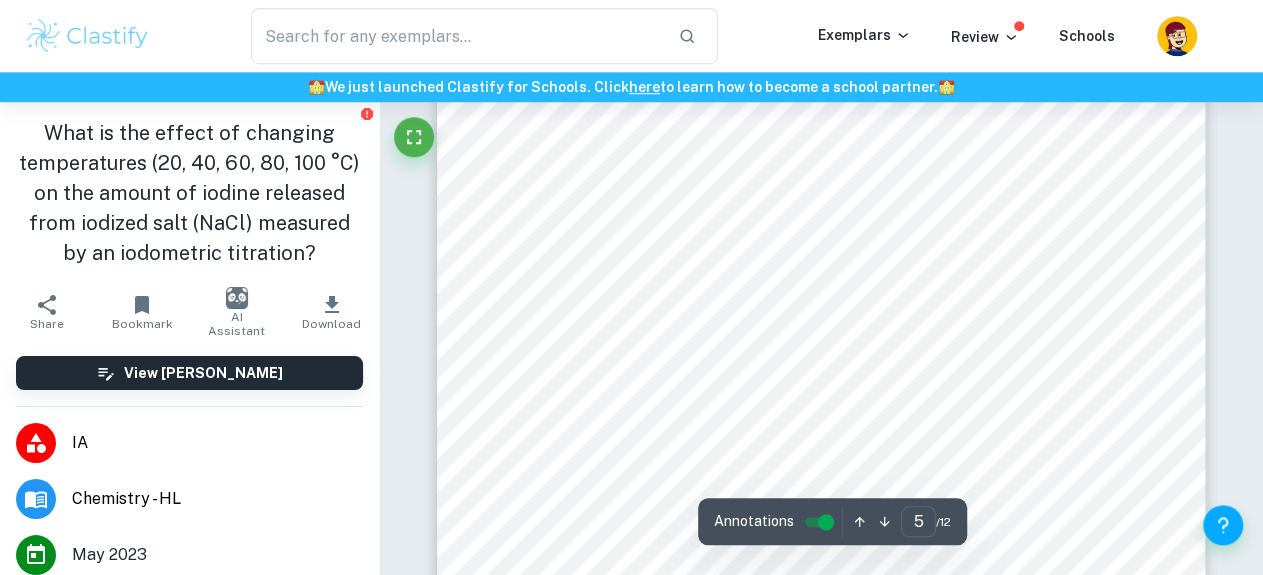 scroll, scrollTop: 5097, scrollLeft: 0, axis: vertical 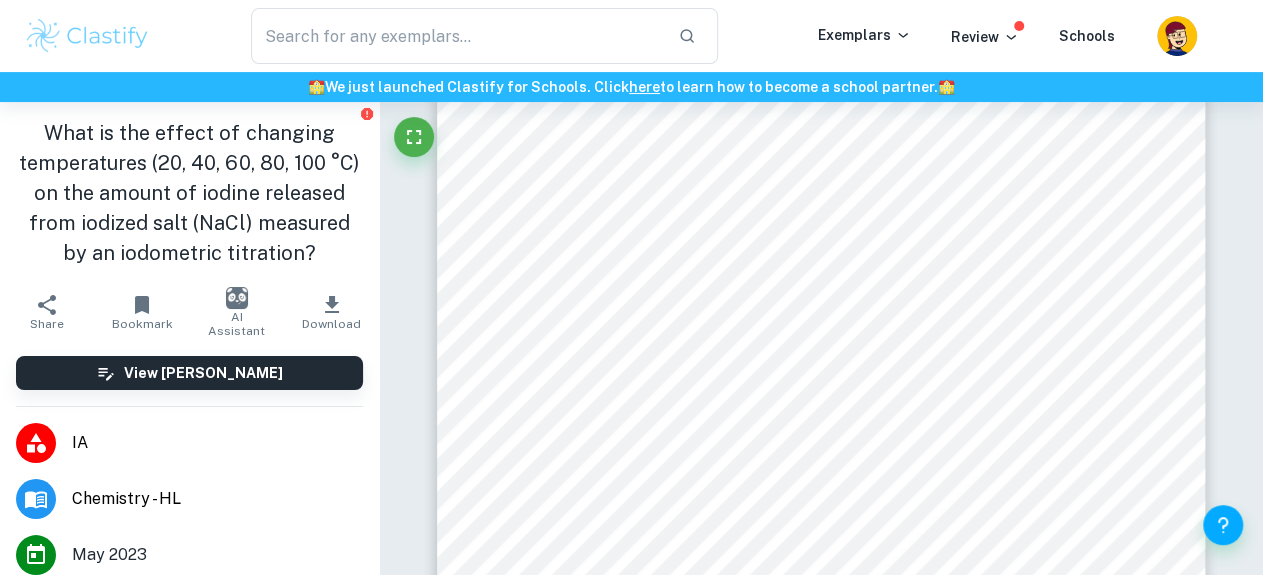click on "temperature with a thermometer" at bounding box center [629, 332] 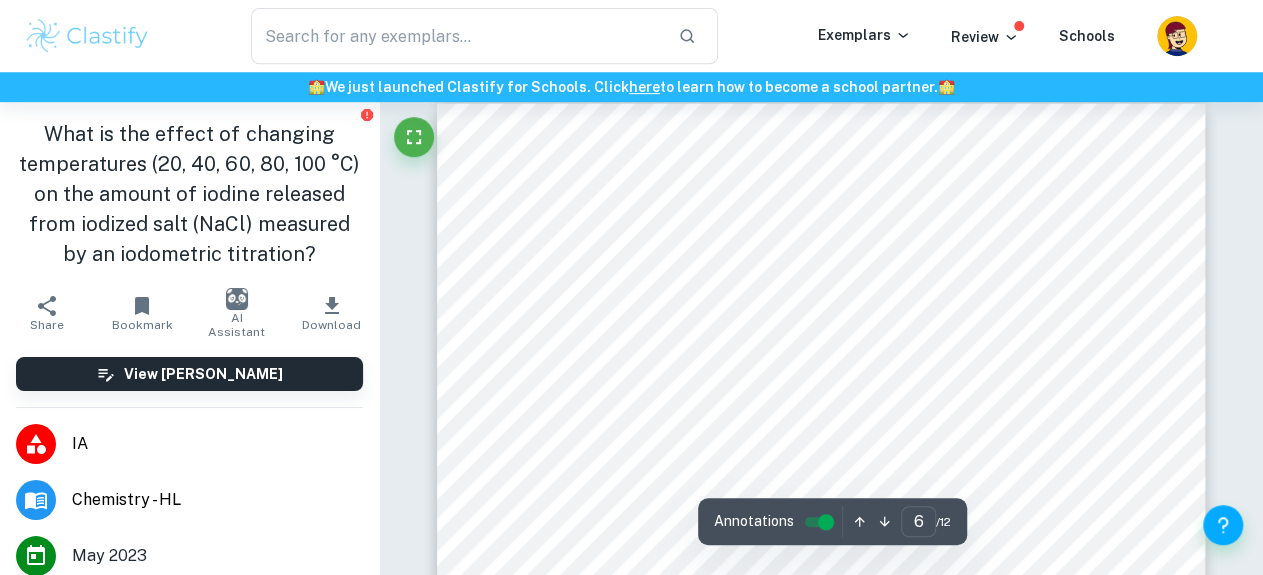 scroll, scrollTop: 5632, scrollLeft: 0, axis: vertical 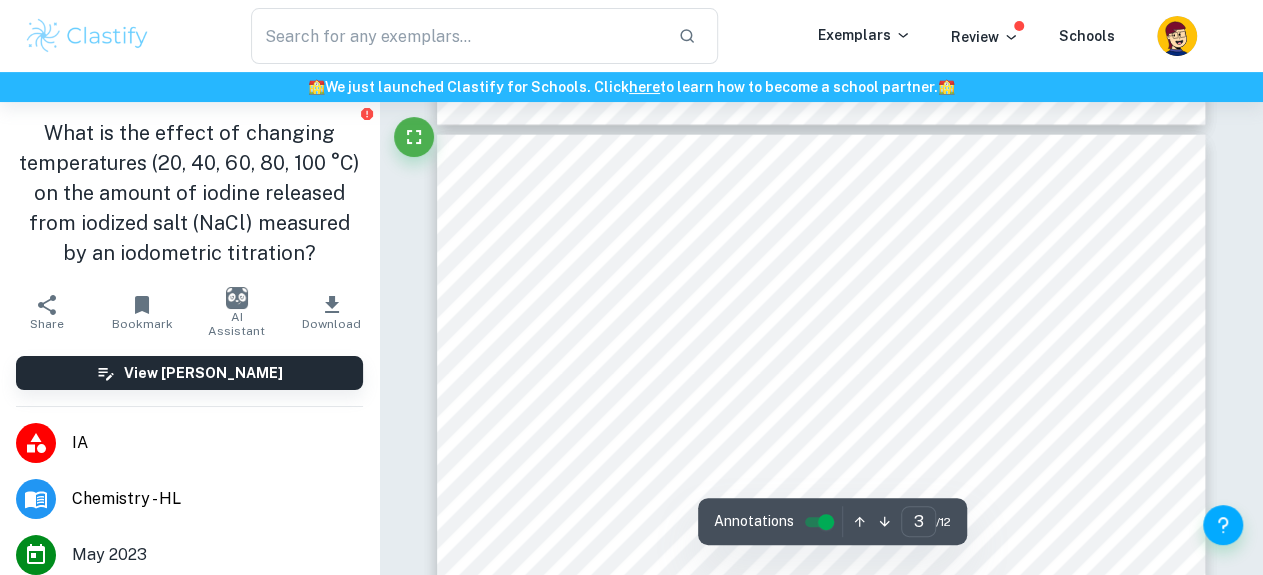 type on "2" 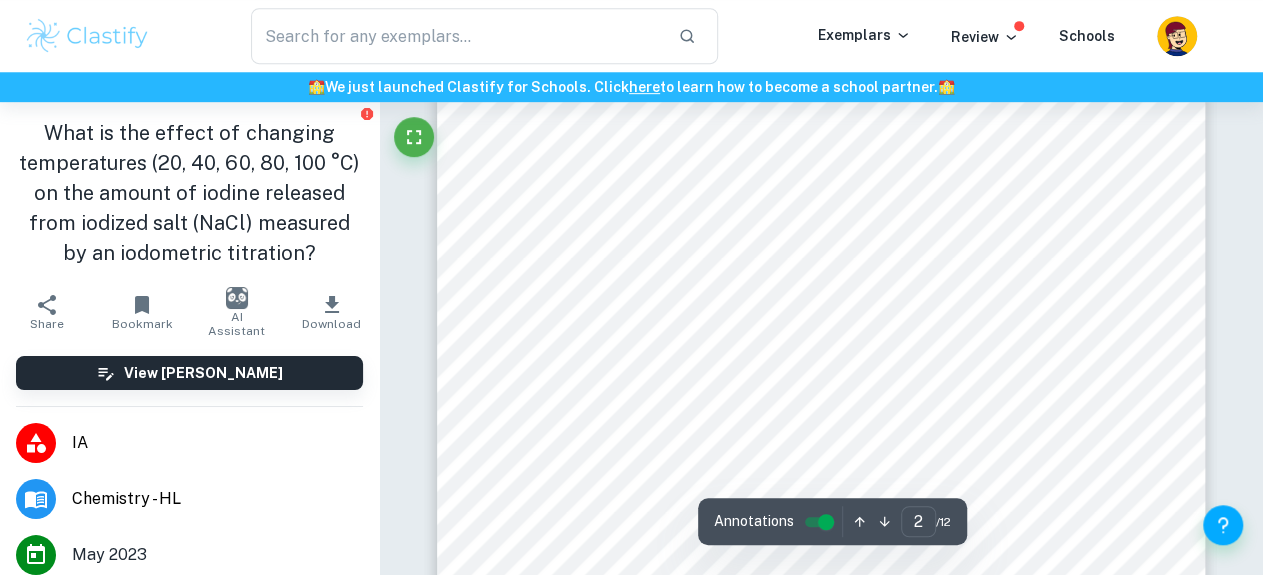 scroll, scrollTop: 1576, scrollLeft: 0, axis: vertical 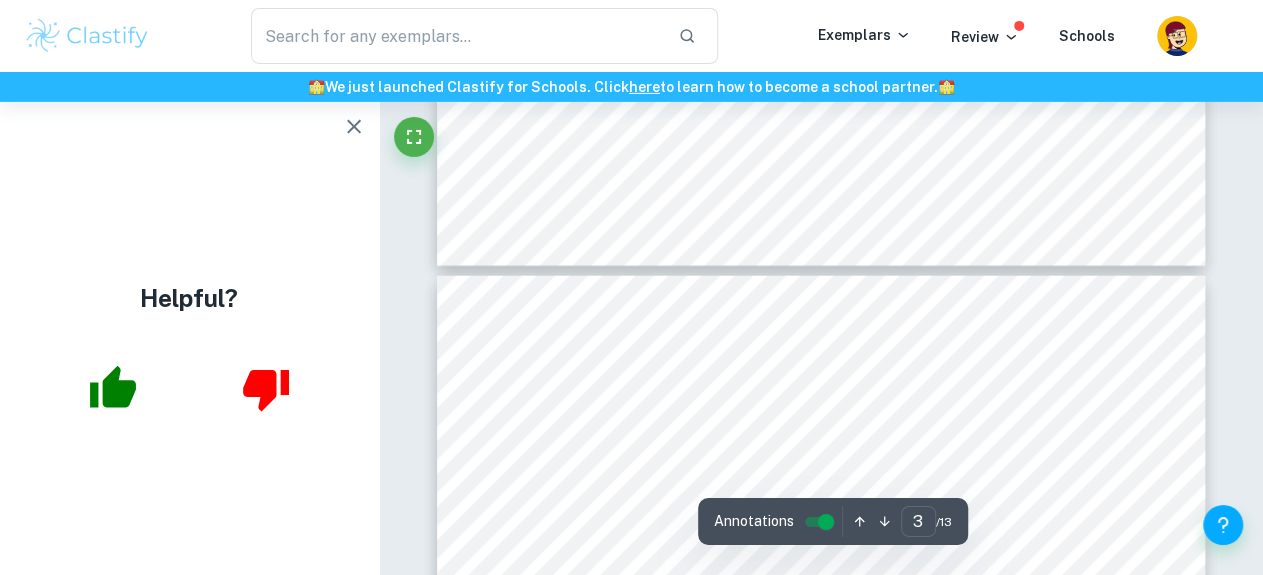 click at bounding box center [354, 127] 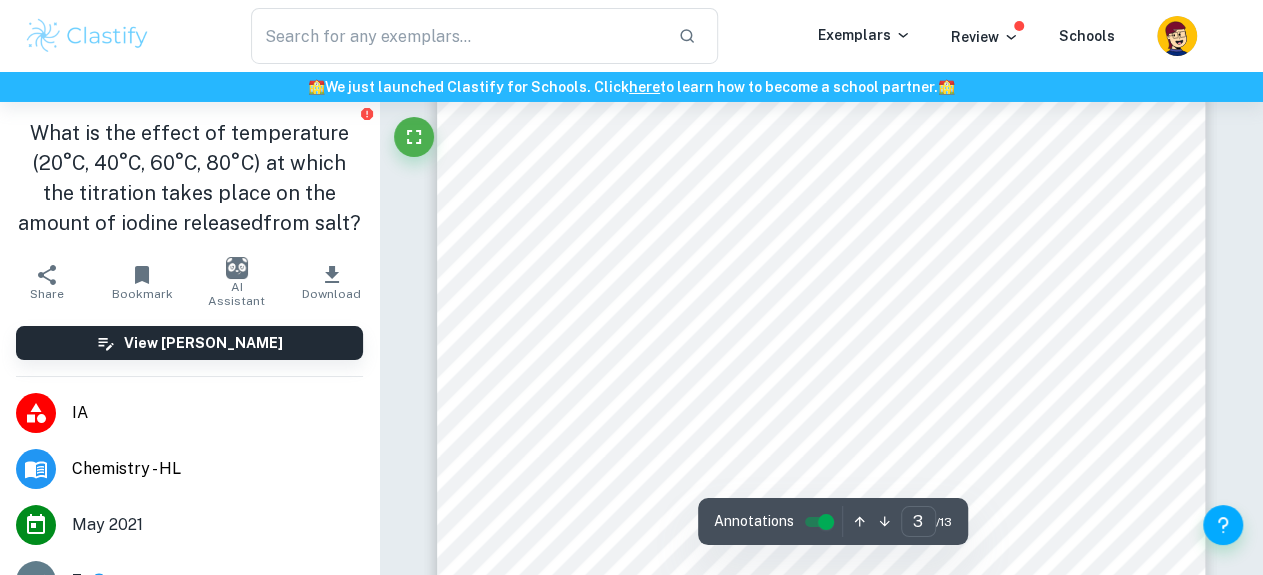 scroll, scrollTop: 2579, scrollLeft: 0, axis: vertical 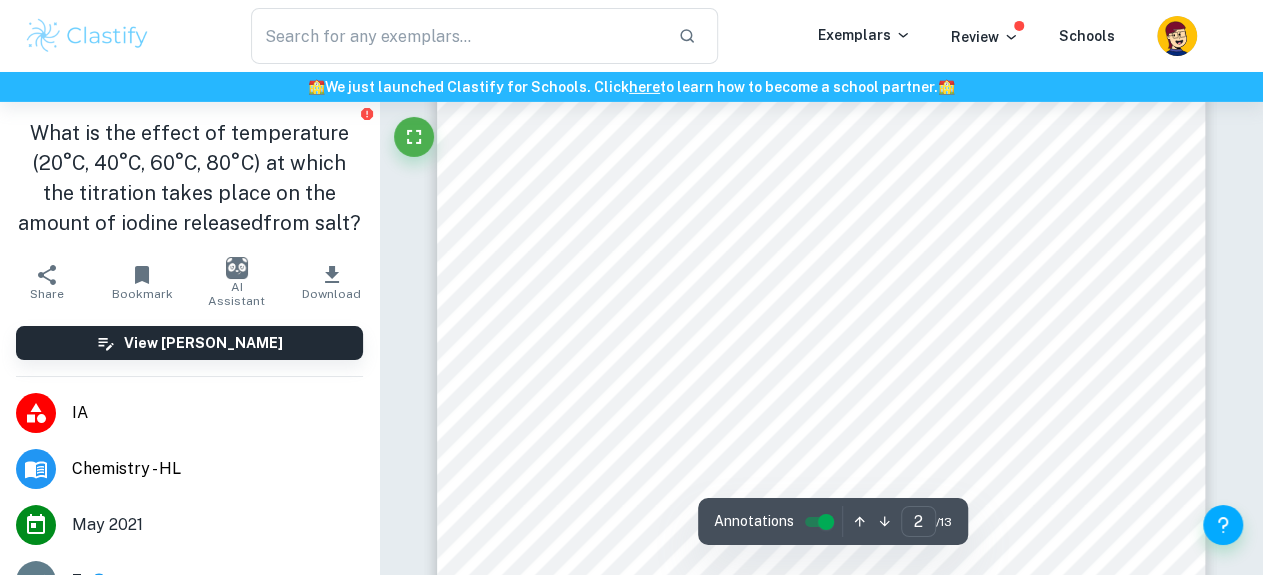 type on "1" 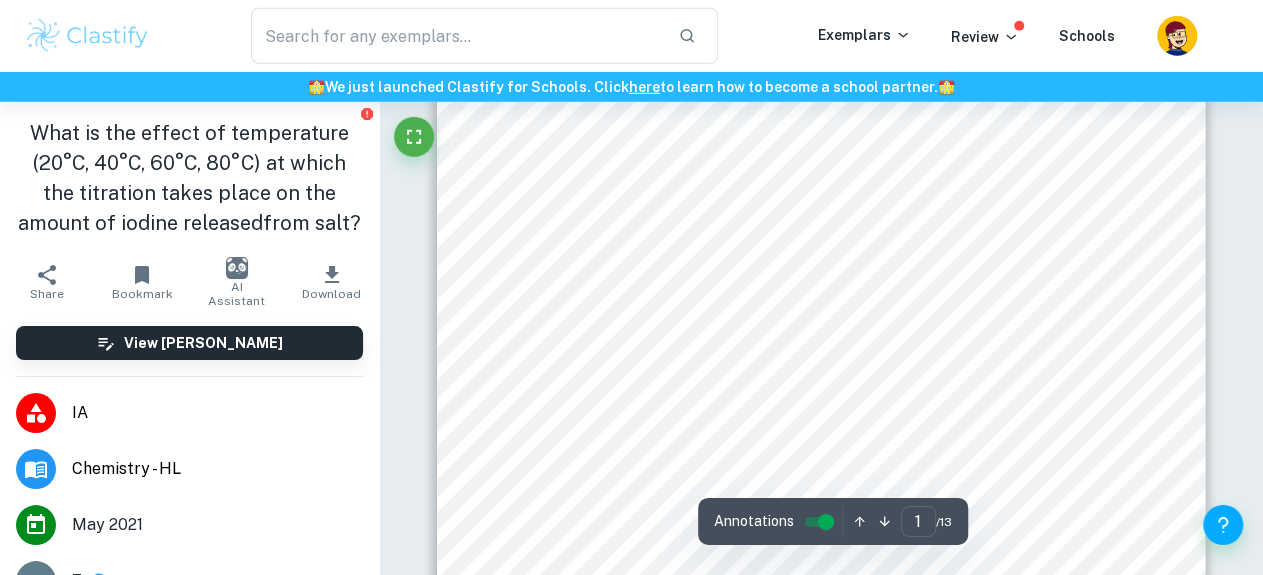 scroll, scrollTop: 187, scrollLeft: 0, axis: vertical 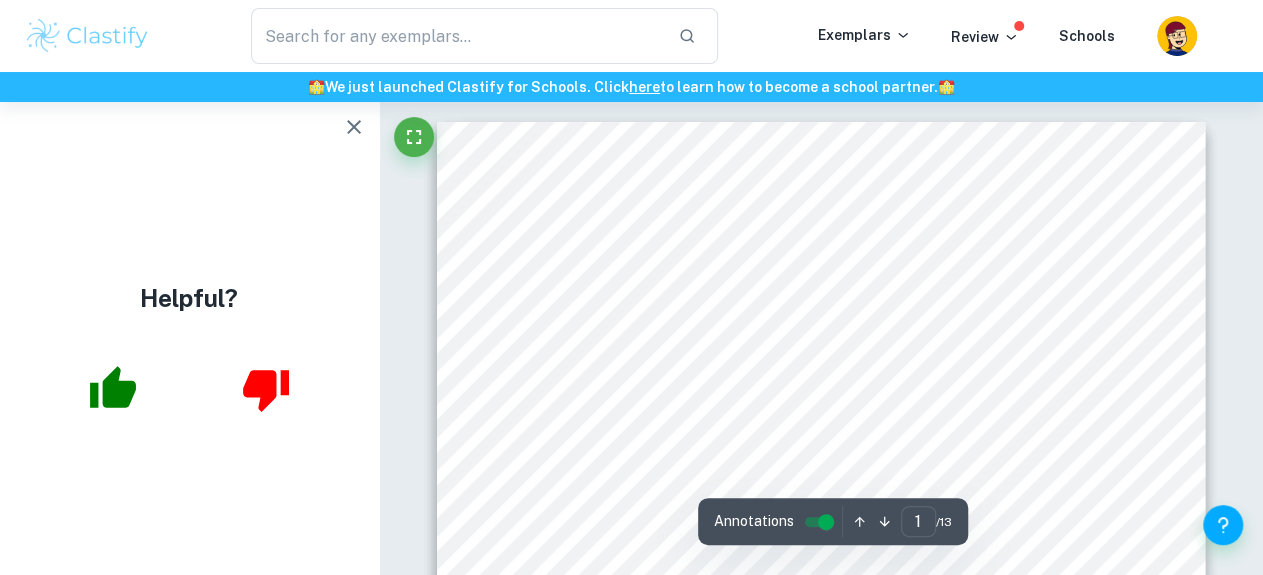 click 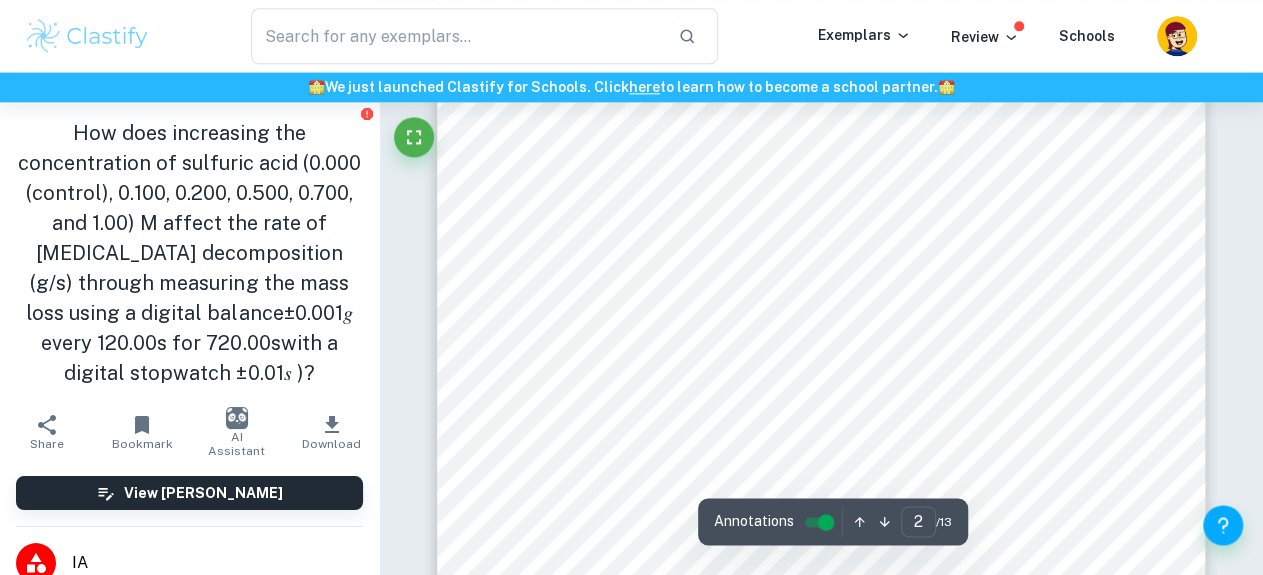 scroll, scrollTop: 1560, scrollLeft: 0, axis: vertical 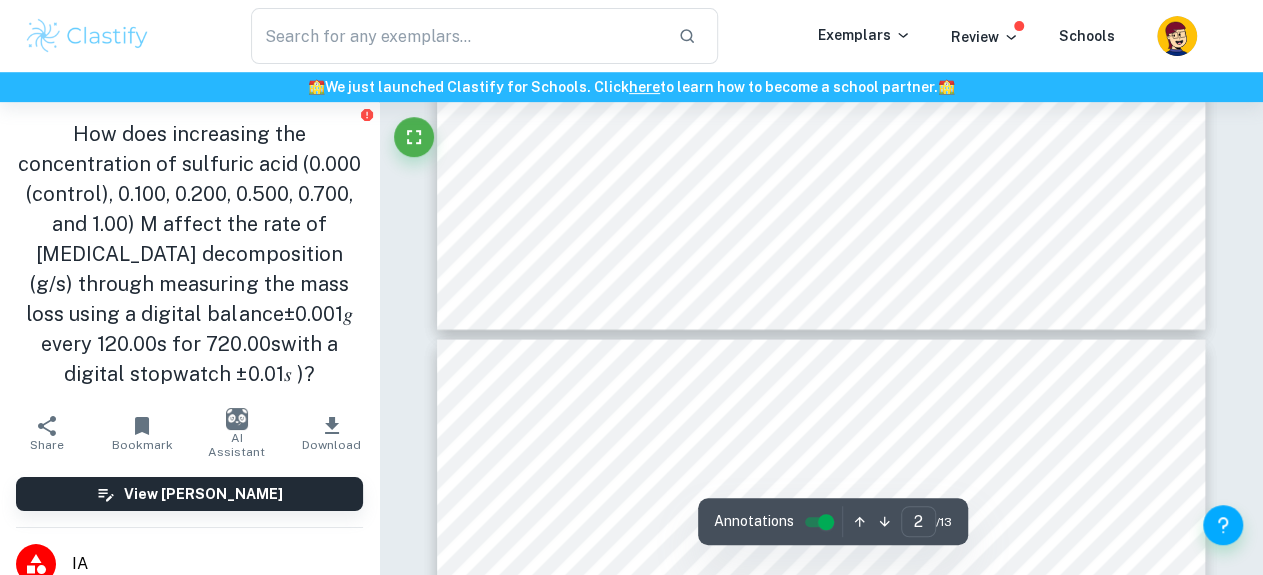 type on "3" 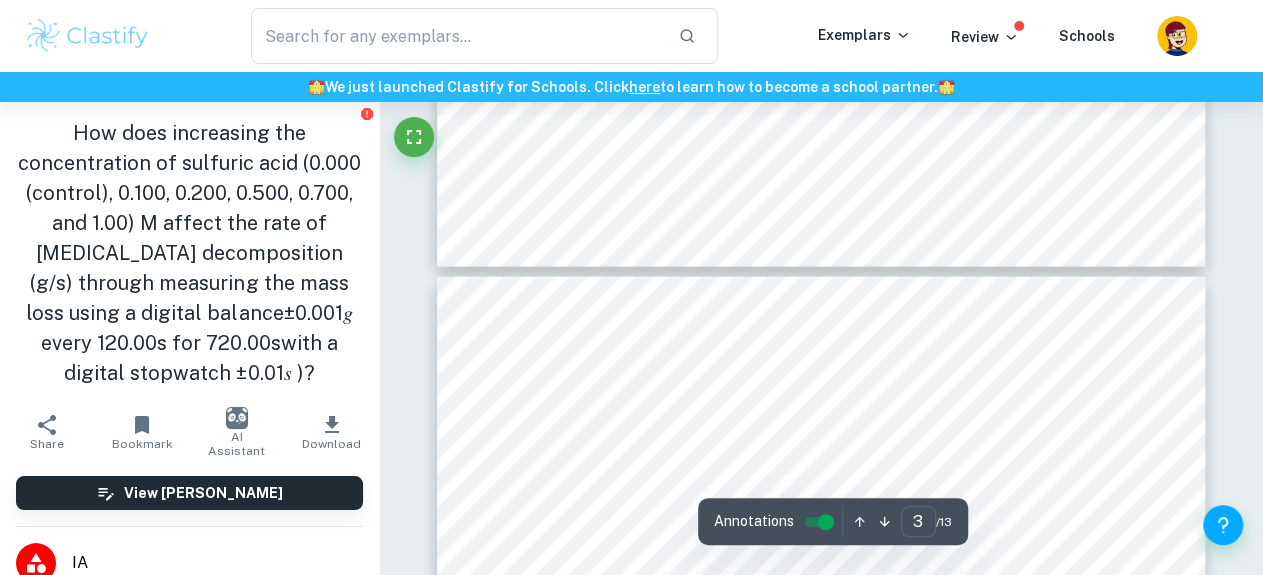 scroll, scrollTop: 2080, scrollLeft: 0, axis: vertical 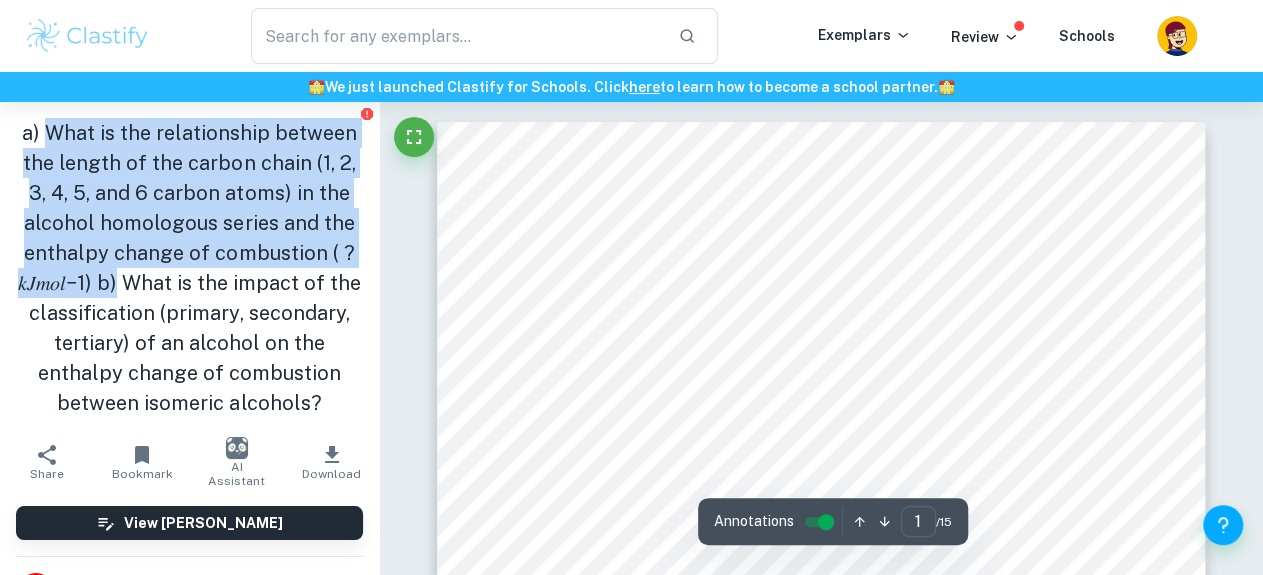 drag, startPoint x: 132, startPoint y: 279, endPoint x: 39, endPoint y: 139, distance: 168.07439 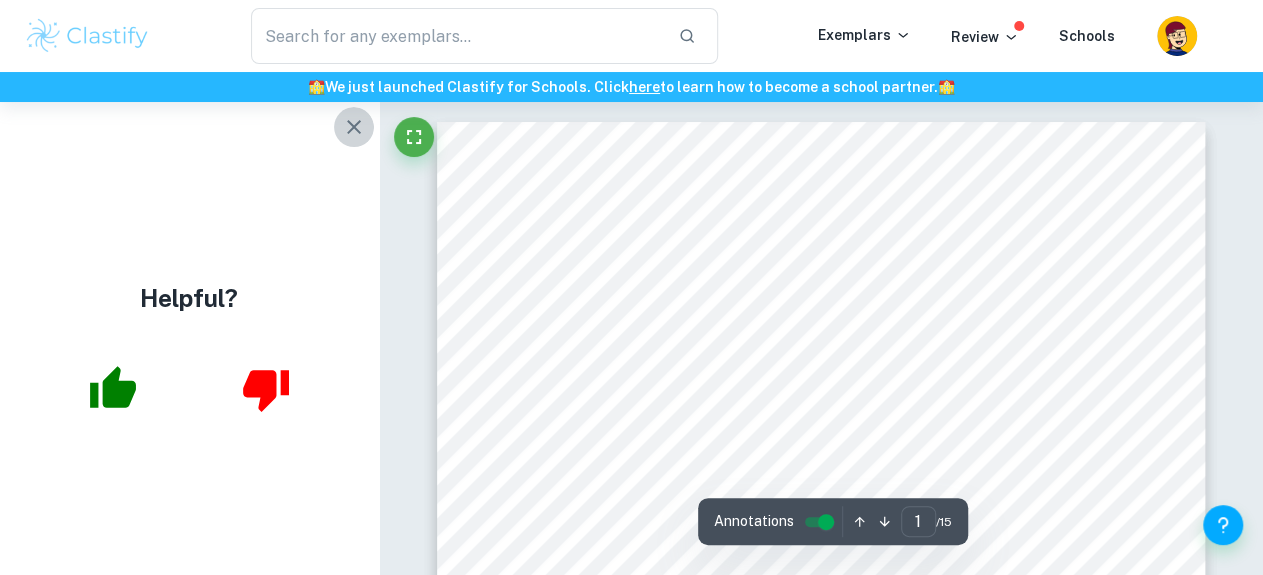 click at bounding box center (354, 127) 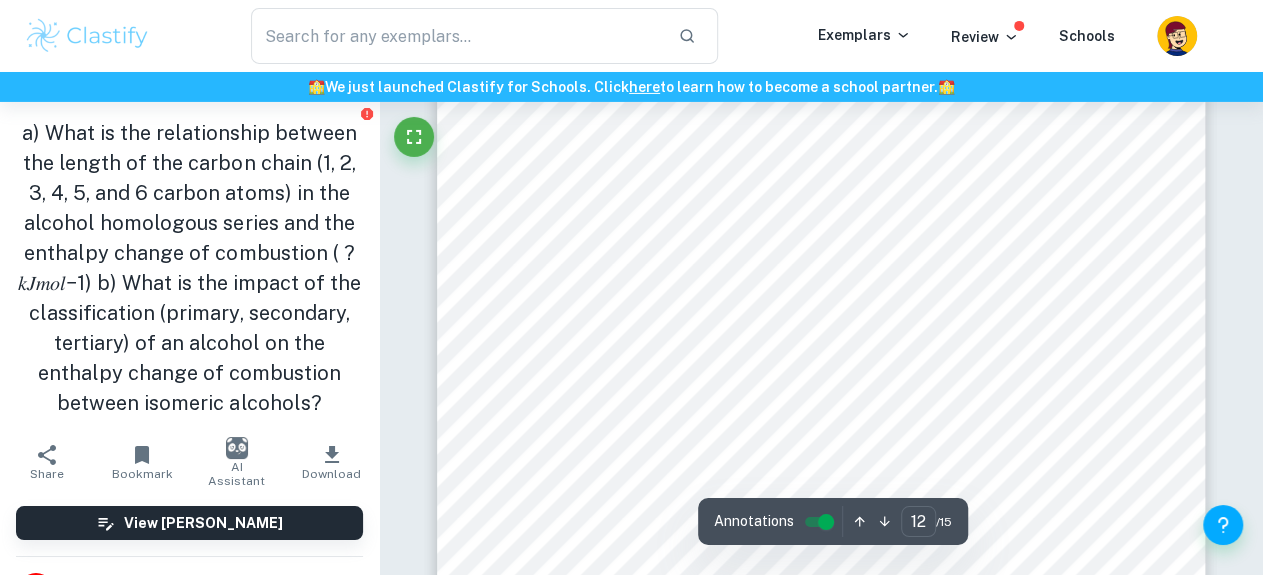scroll, scrollTop: 12272, scrollLeft: 0, axis: vertical 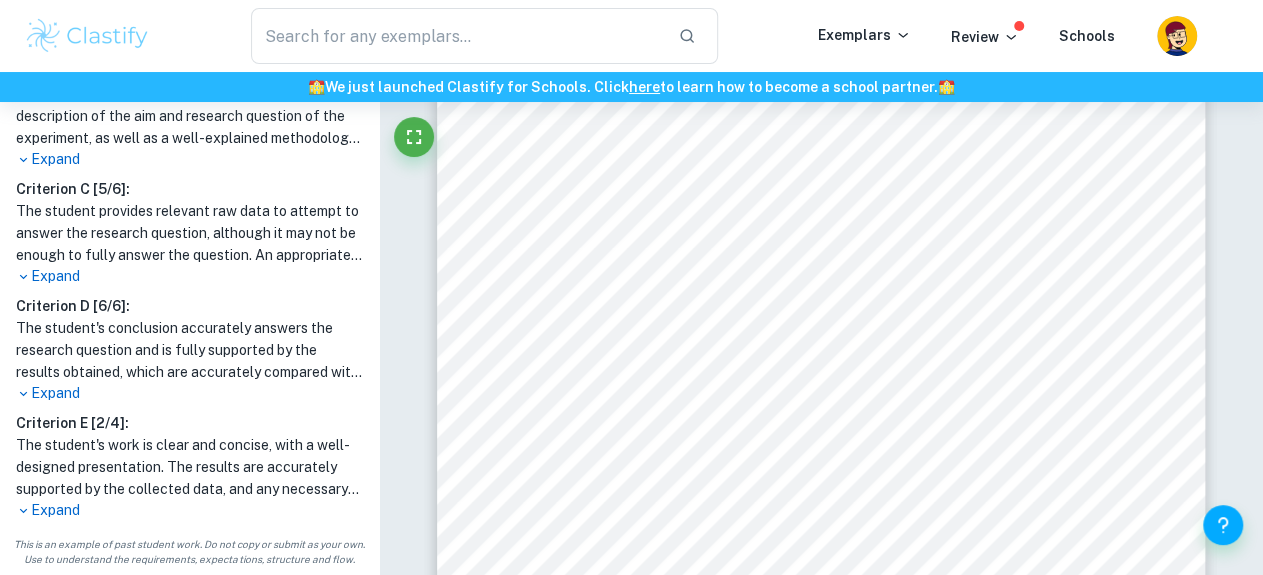click on "Expand" at bounding box center (189, 510) 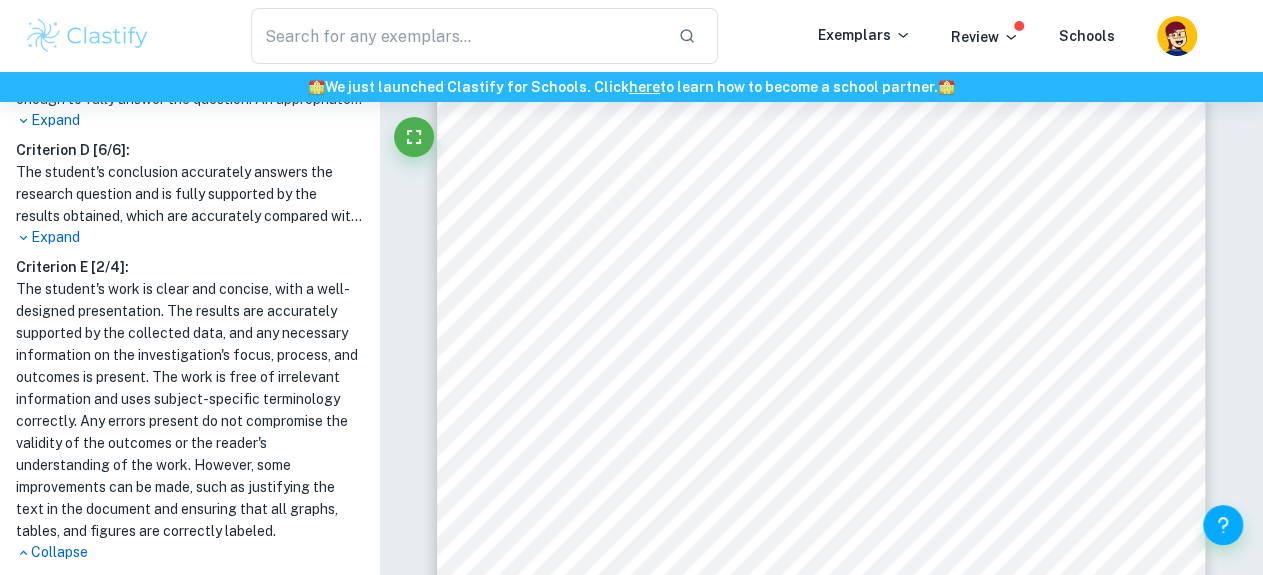 scroll, scrollTop: 899, scrollLeft: 0, axis: vertical 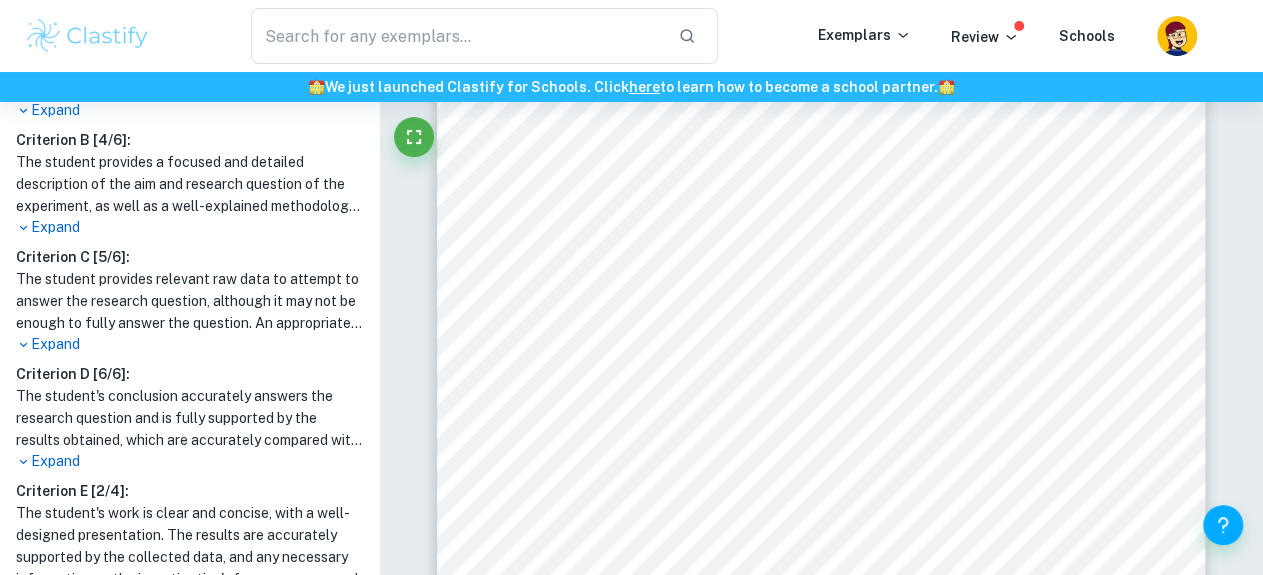 click on "Expand" at bounding box center (189, 227) 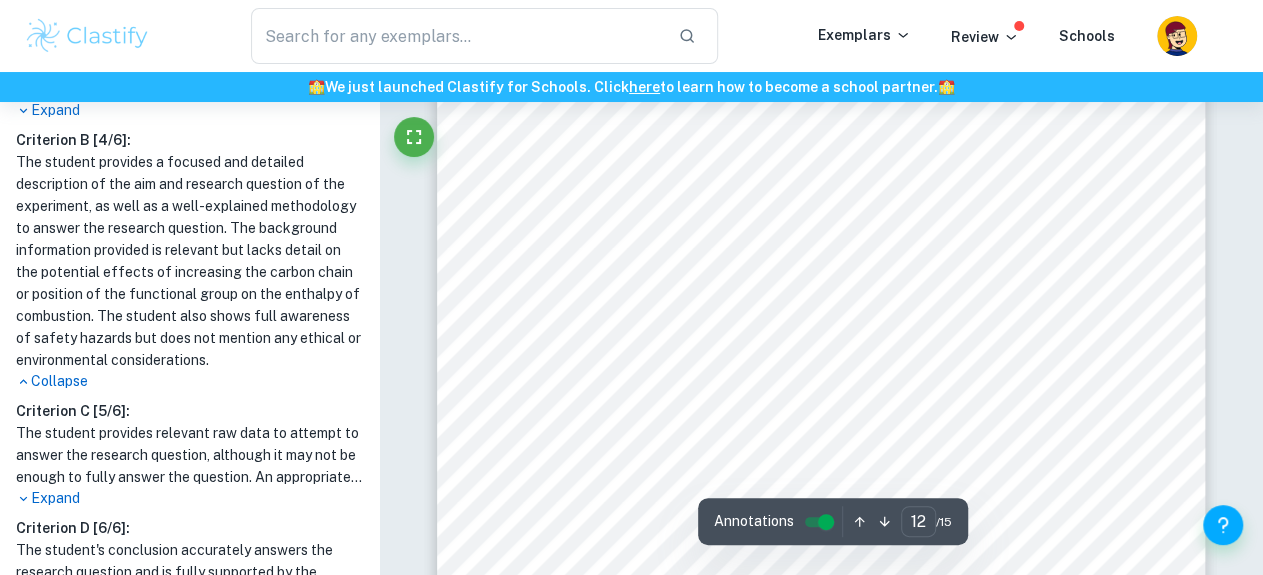 scroll, scrollTop: 12168, scrollLeft: 0, axis: vertical 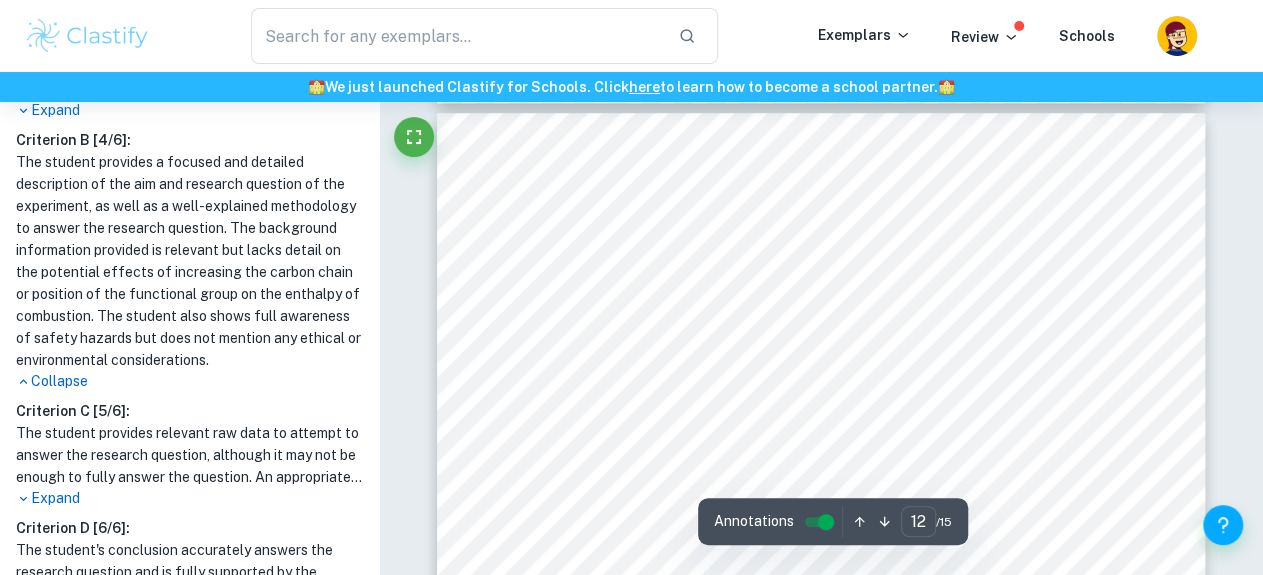 type on "11" 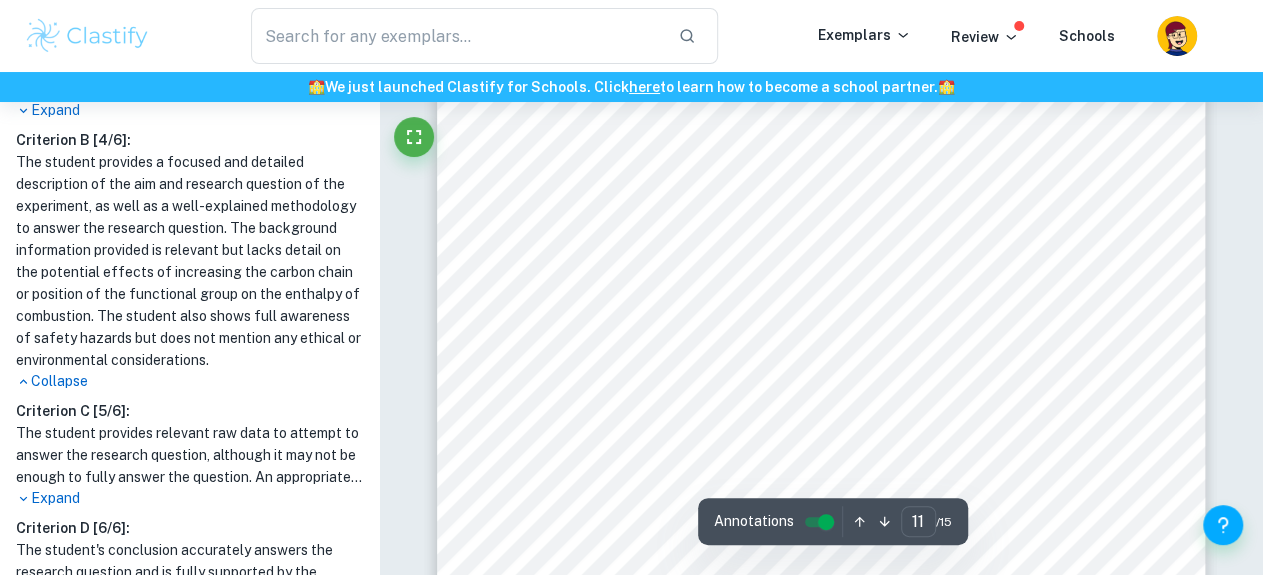 scroll, scrollTop: 11024, scrollLeft: 0, axis: vertical 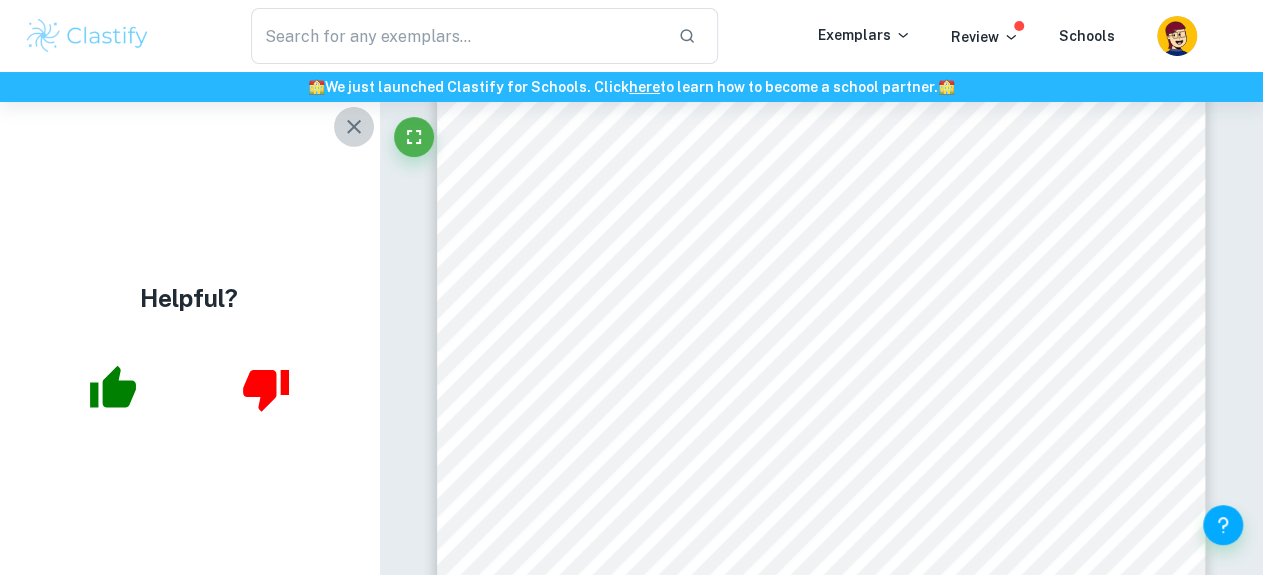 click at bounding box center [354, 127] 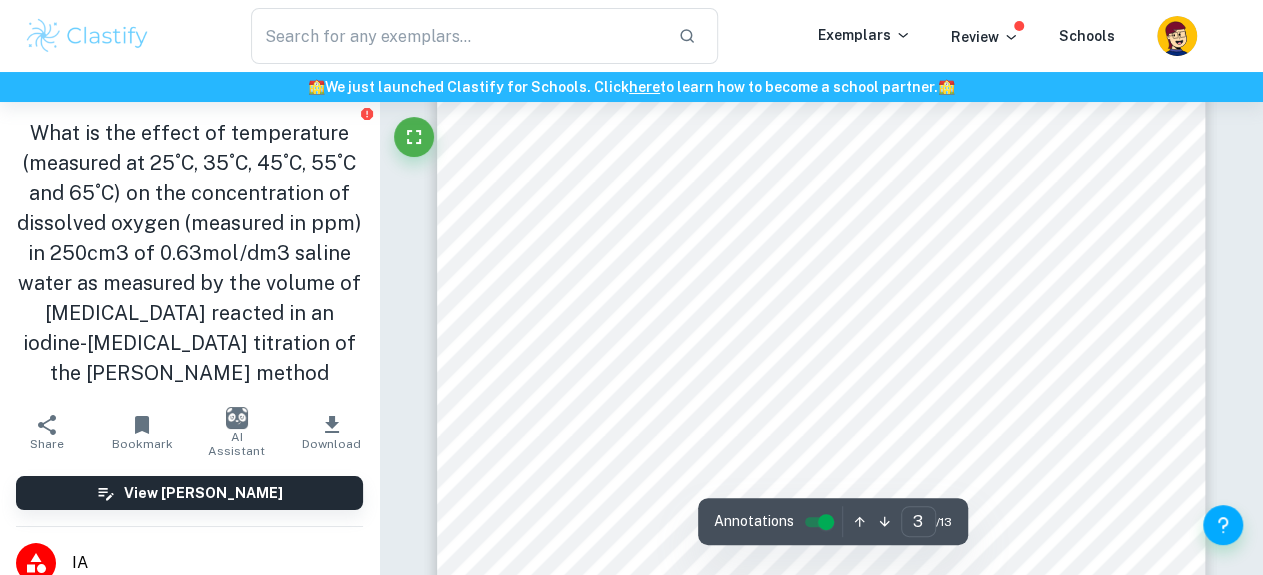 scroll, scrollTop: 2392, scrollLeft: 0, axis: vertical 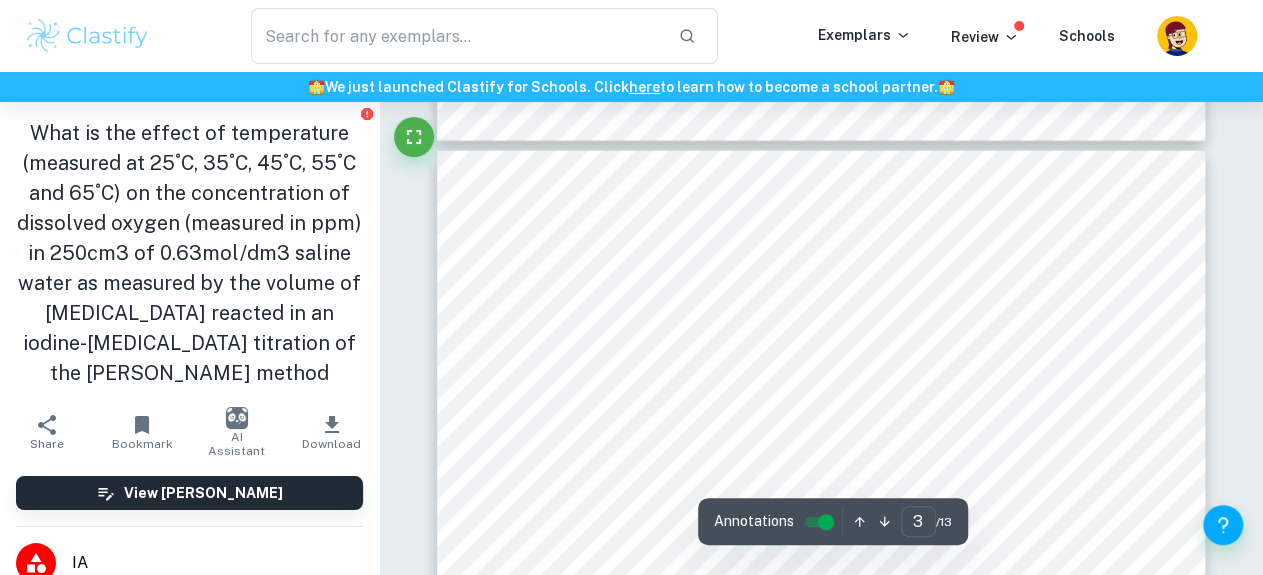 type on "2" 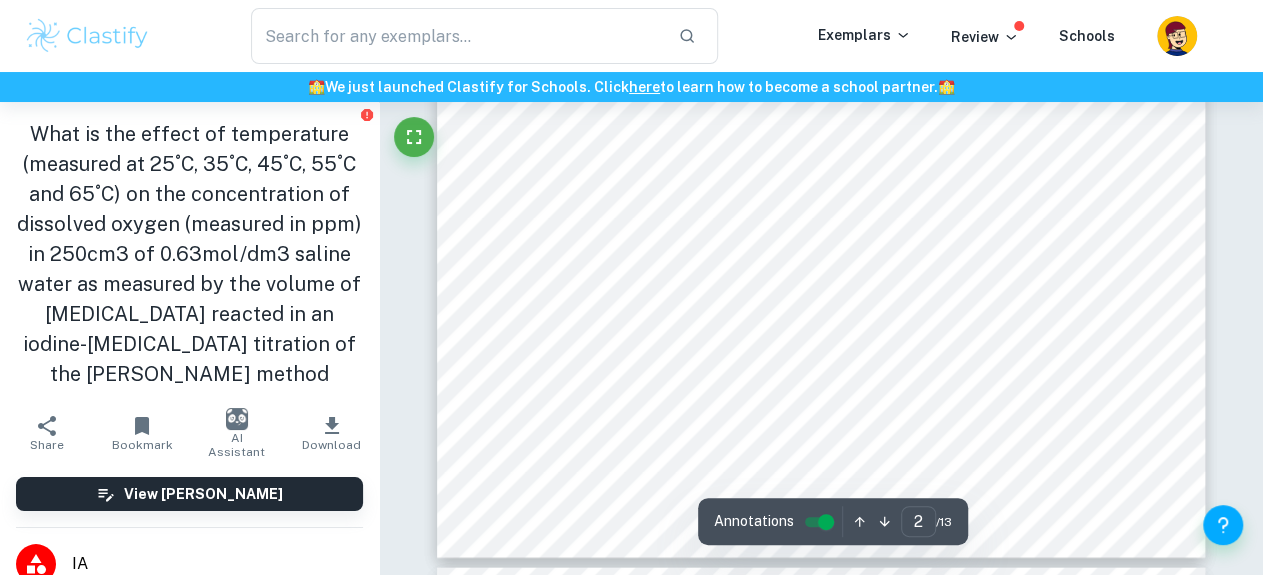 scroll, scrollTop: 1768, scrollLeft: 0, axis: vertical 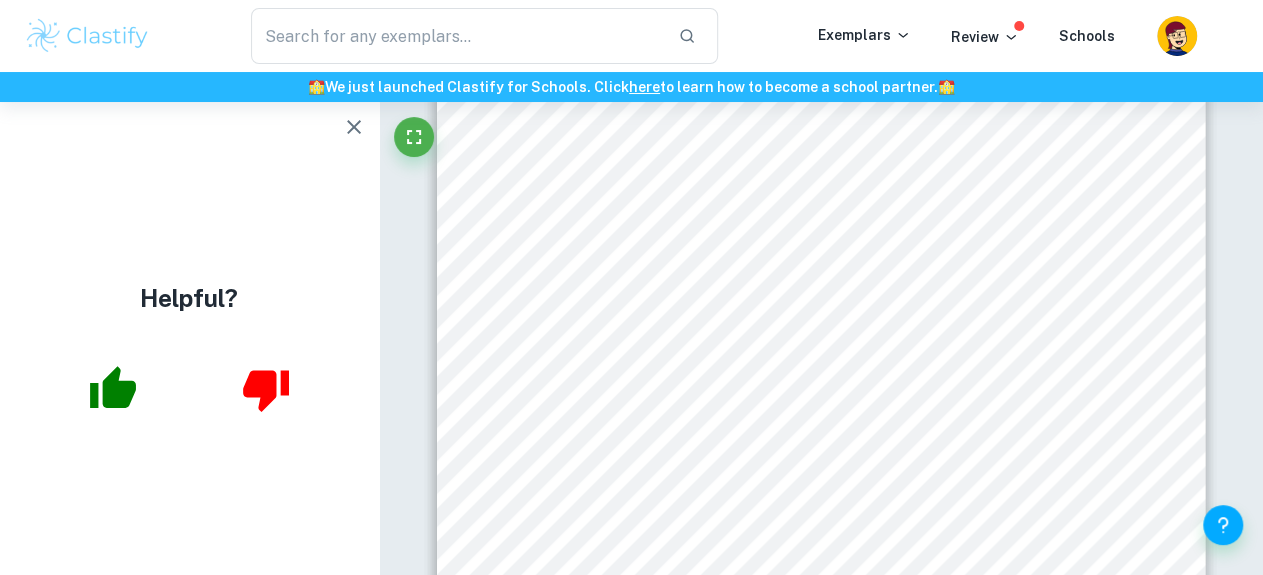 click 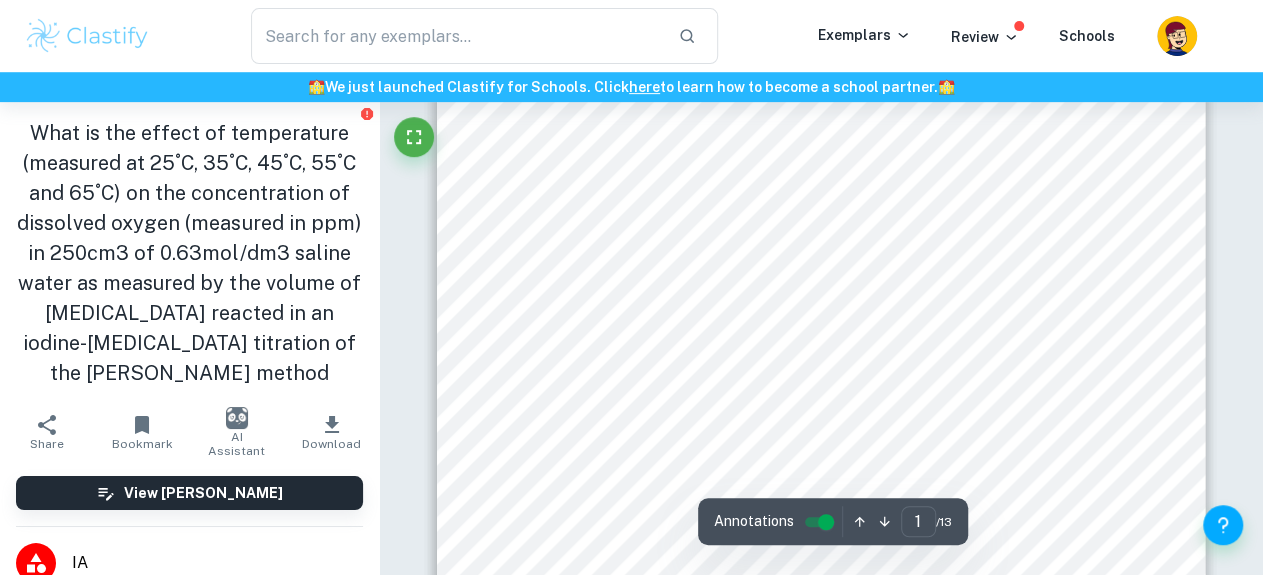 scroll, scrollTop: 520, scrollLeft: 0, axis: vertical 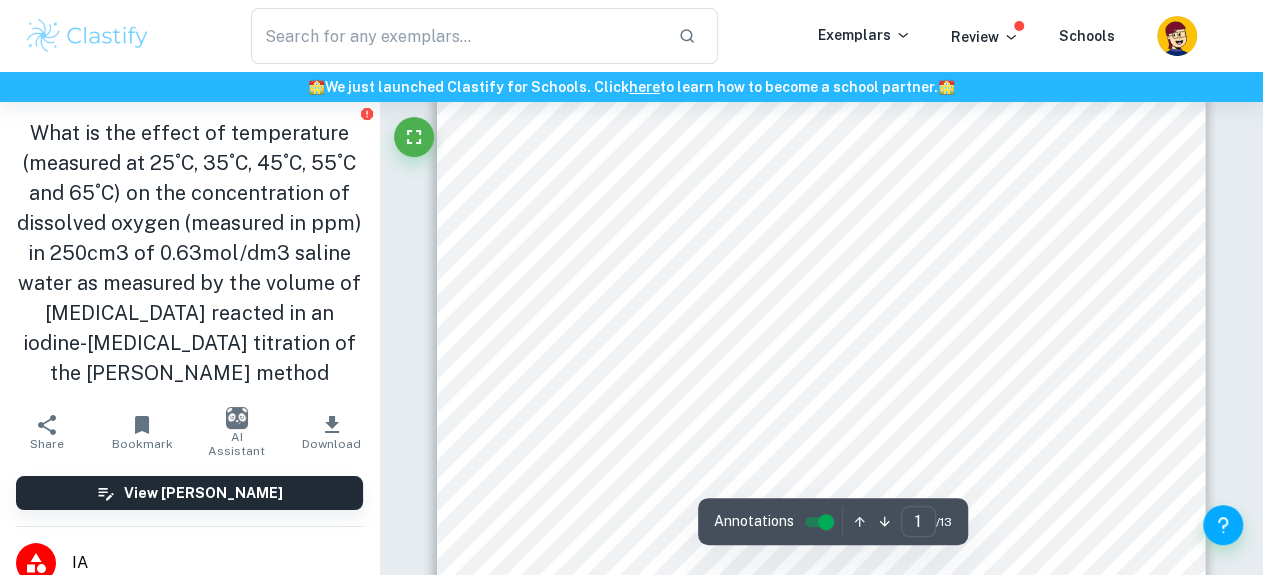 click on "would favour the forward reaction, increasing the solubility of O" at bounding box center [671, 335] 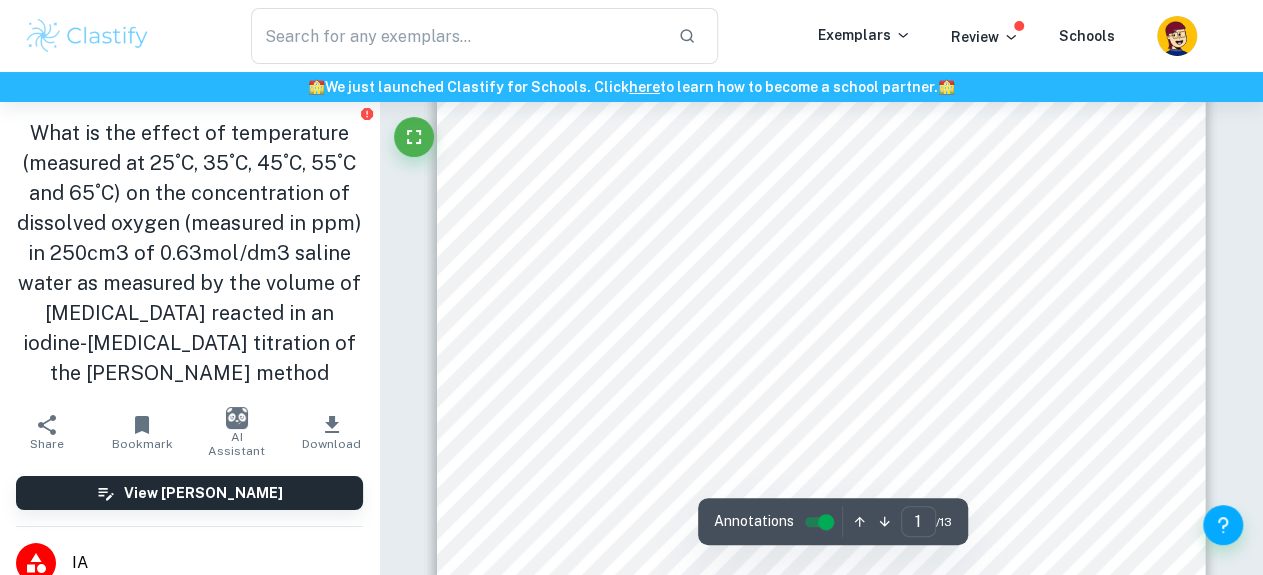 scroll, scrollTop: 728, scrollLeft: 0, axis: vertical 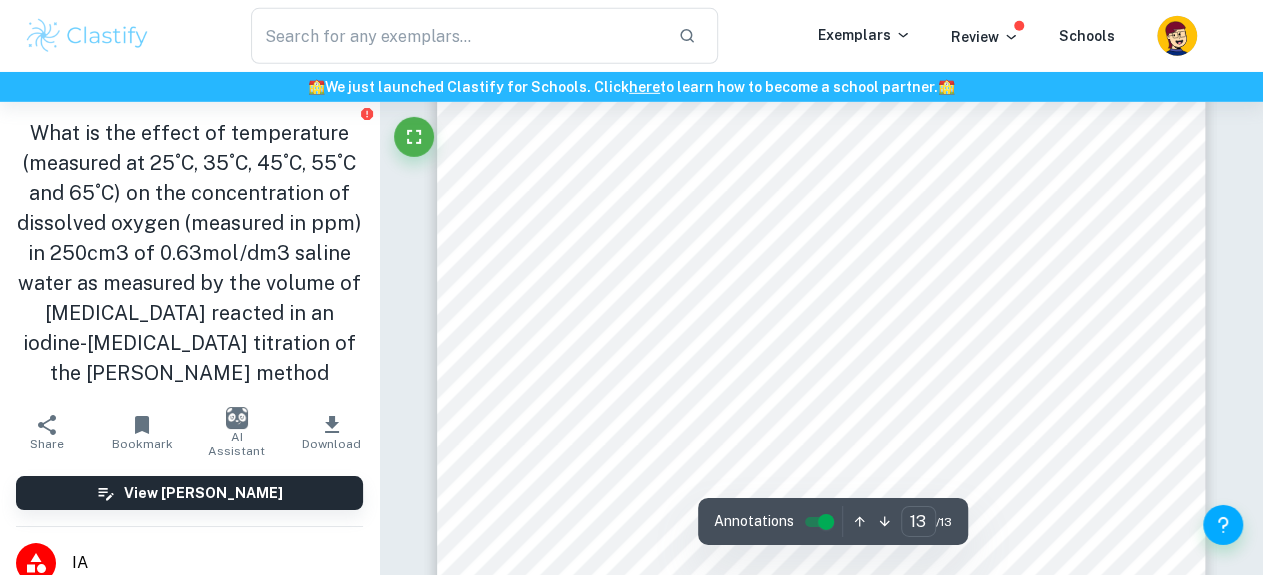 type on "12" 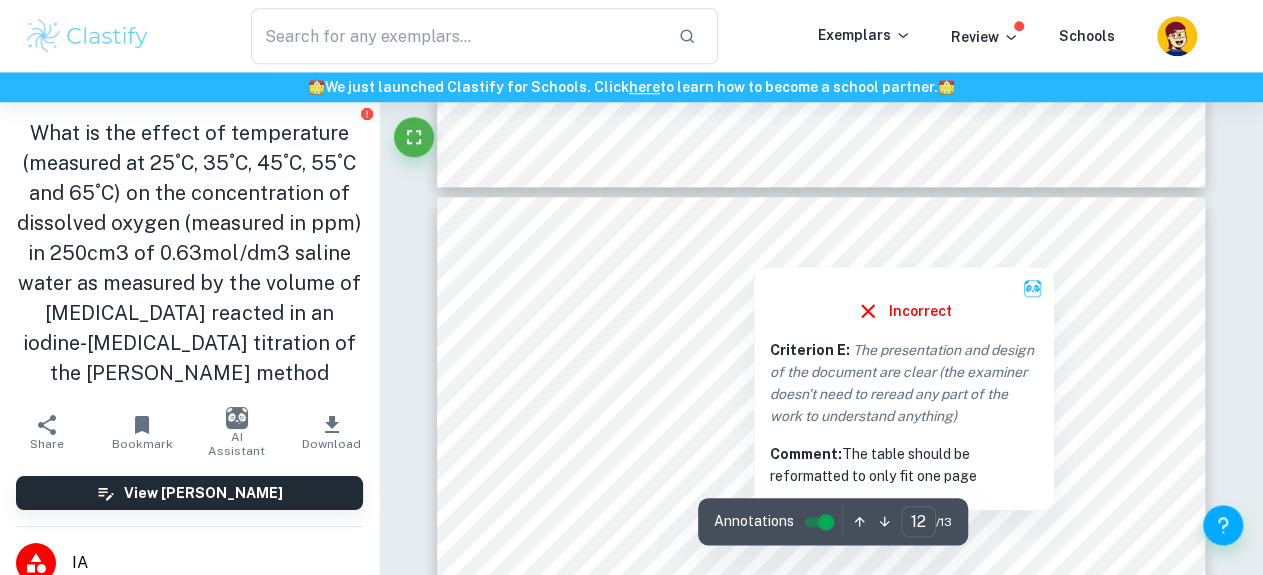 scroll, scrollTop: 12106, scrollLeft: 0, axis: vertical 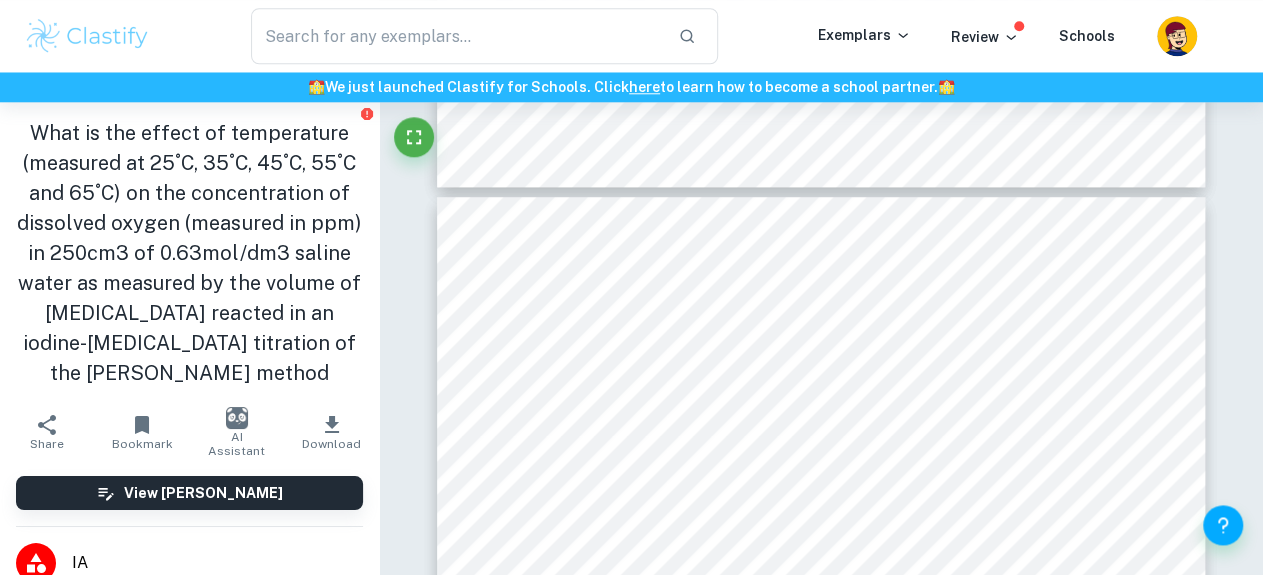 drag, startPoint x: 269, startPoint y: 402, endPoint x: 198, endPoint y: 376, distance: 75.61085 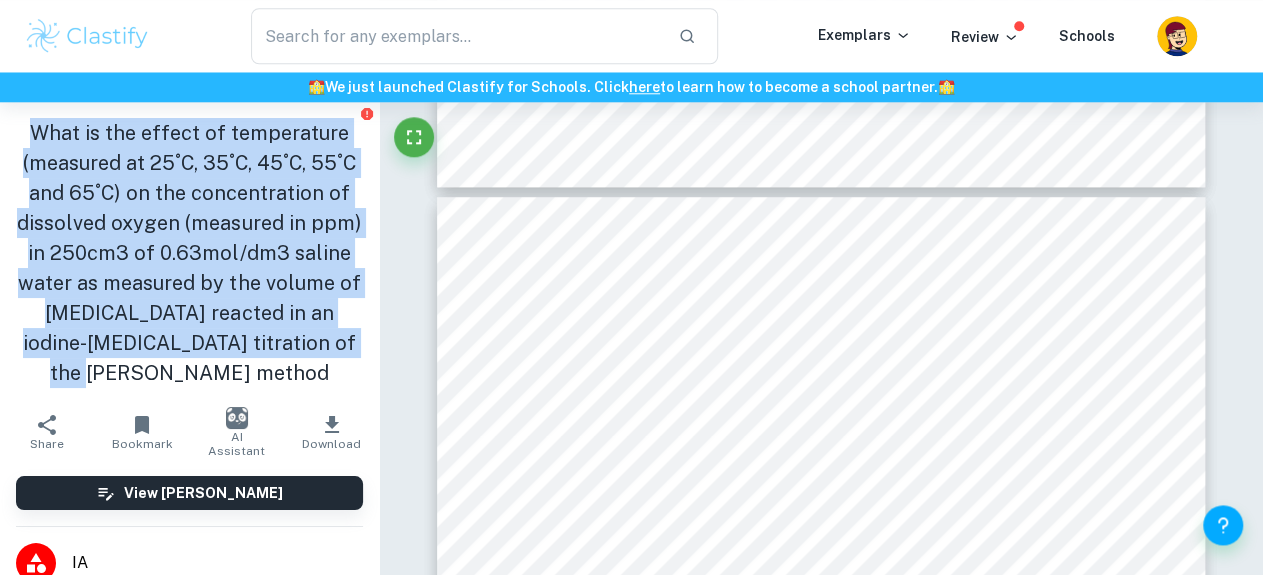 drag, startPoint x: 275, startPoint y: 379, endPoint x: 35, endPoint y: 129, distance: 346.55447 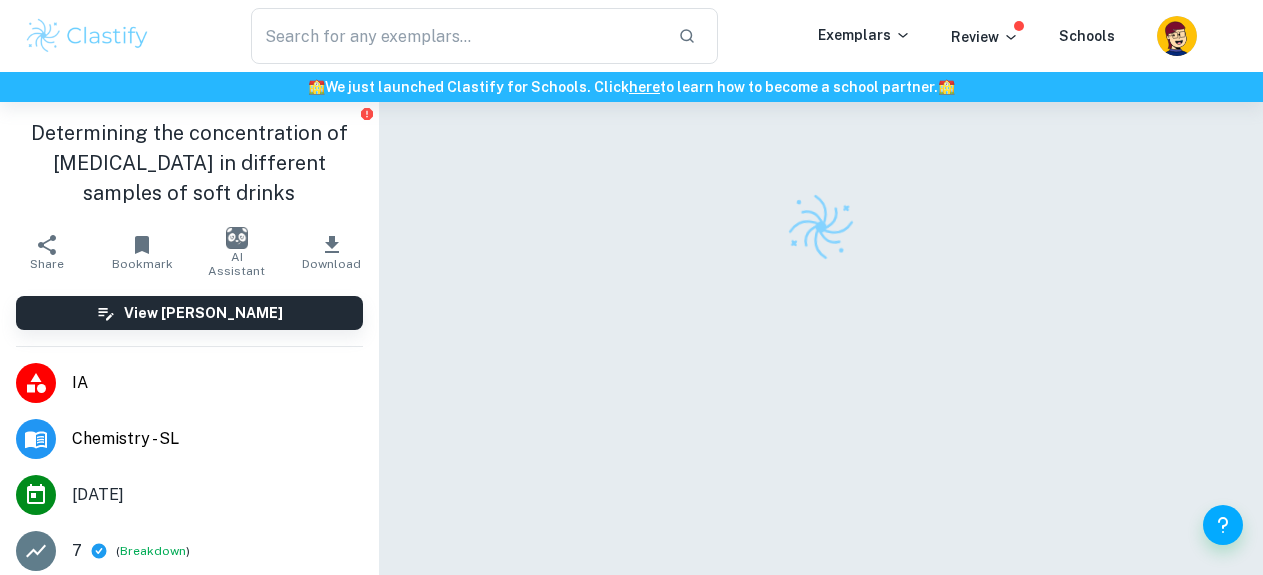 scroll, scrollTop: 0, scrollLeft: 0, axis: both 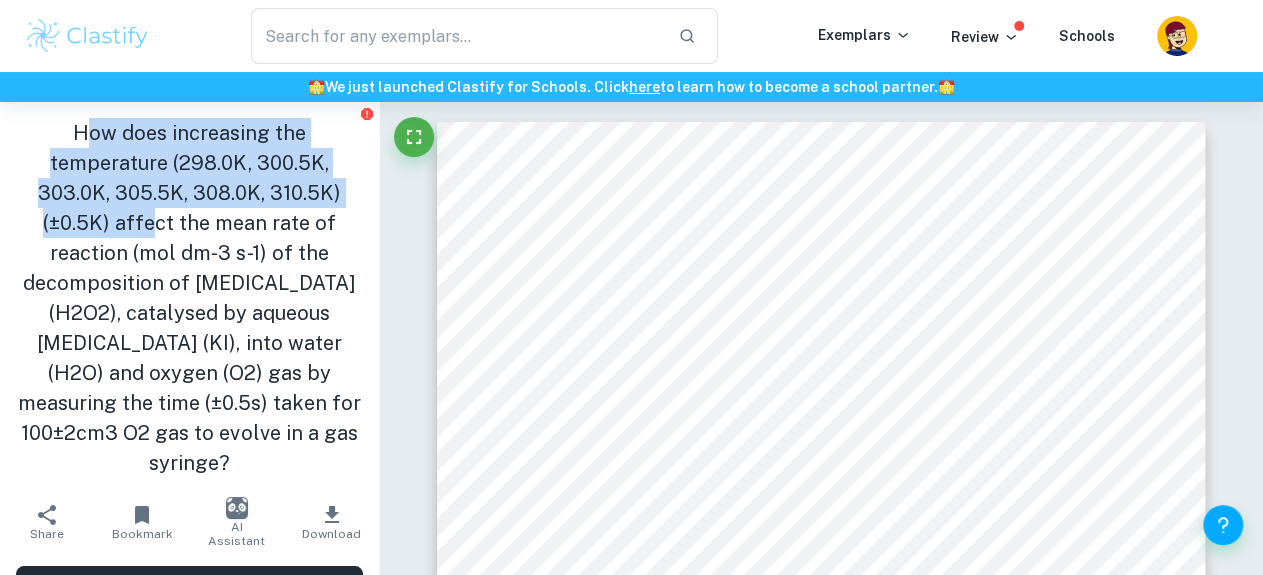 drag, startPoint x: 79, startPoint y: 131, endPoint x: 143, endPoint y: 233, distance: 120.41595 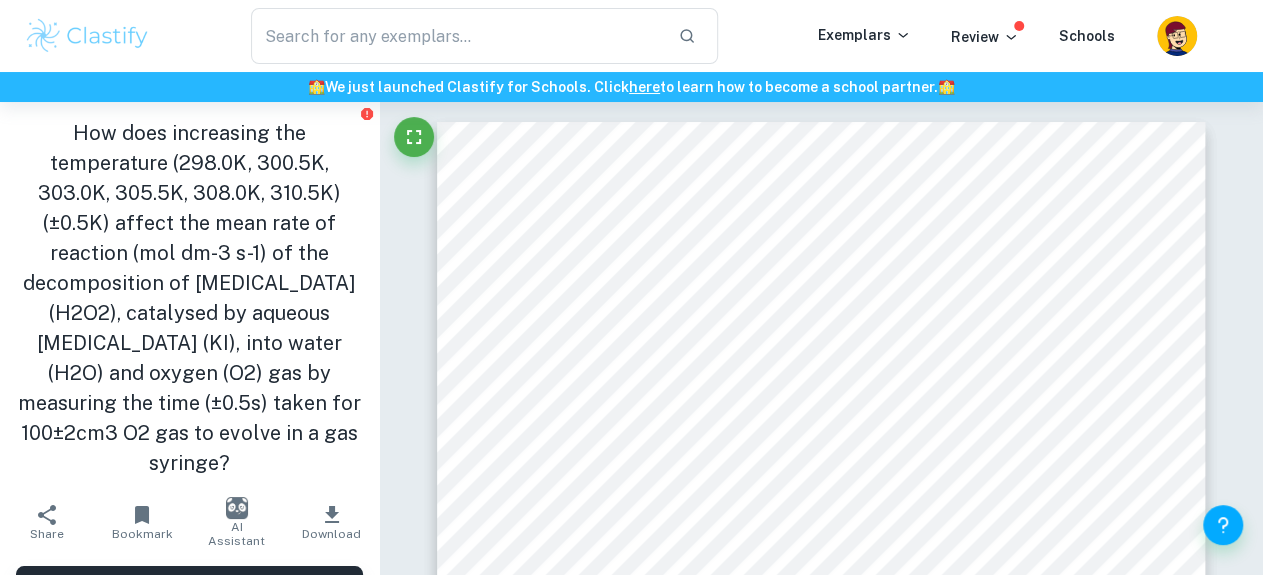 click on "How does increasing the temperature (298.0K, 300.5K, 303.0K, 305.5K, 308.0K, 310.5K) (±0.5K) affect the mean rate of reaction (mol dm-3 s-1) of the decomposition of Hydrogen Peroxide (H2O2), catalysed by aqueous potassium iodide (KI), into water (H2O) and oxygen (O2) gas by measuring the time (±0.5s) taken for 100±2cm3 O2 gas to evolve in a gas syringe?" at bounding box center (189, 298) 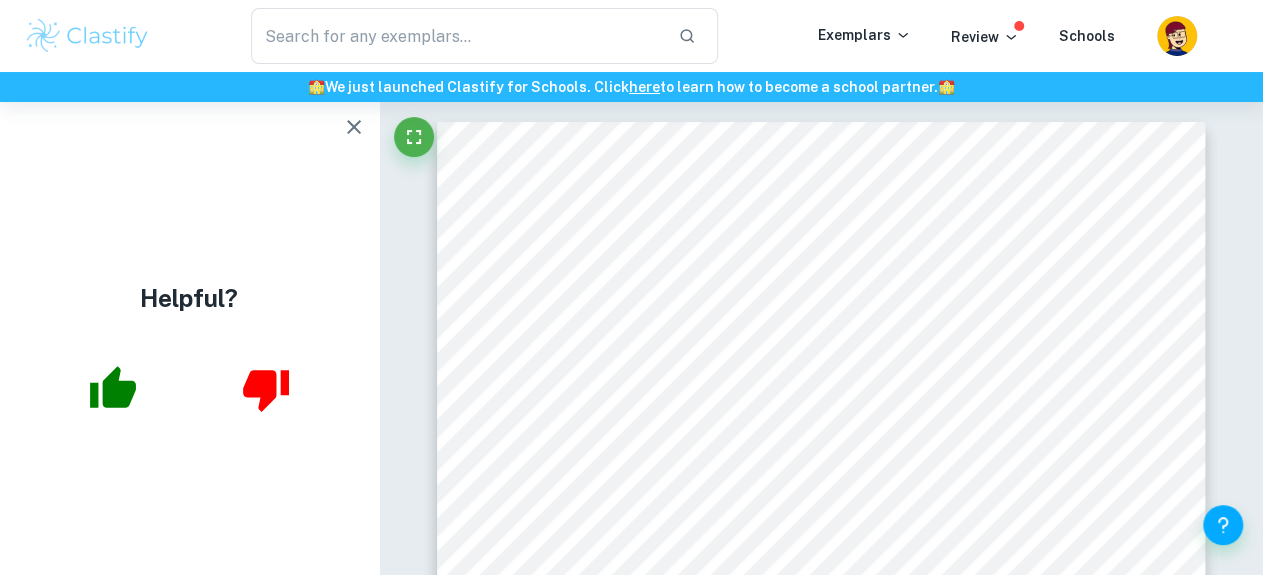 drag, startPoint x: 75, startPoint y: 128, endPoint x: 262, endPoint y: 237, distance: 216.44861 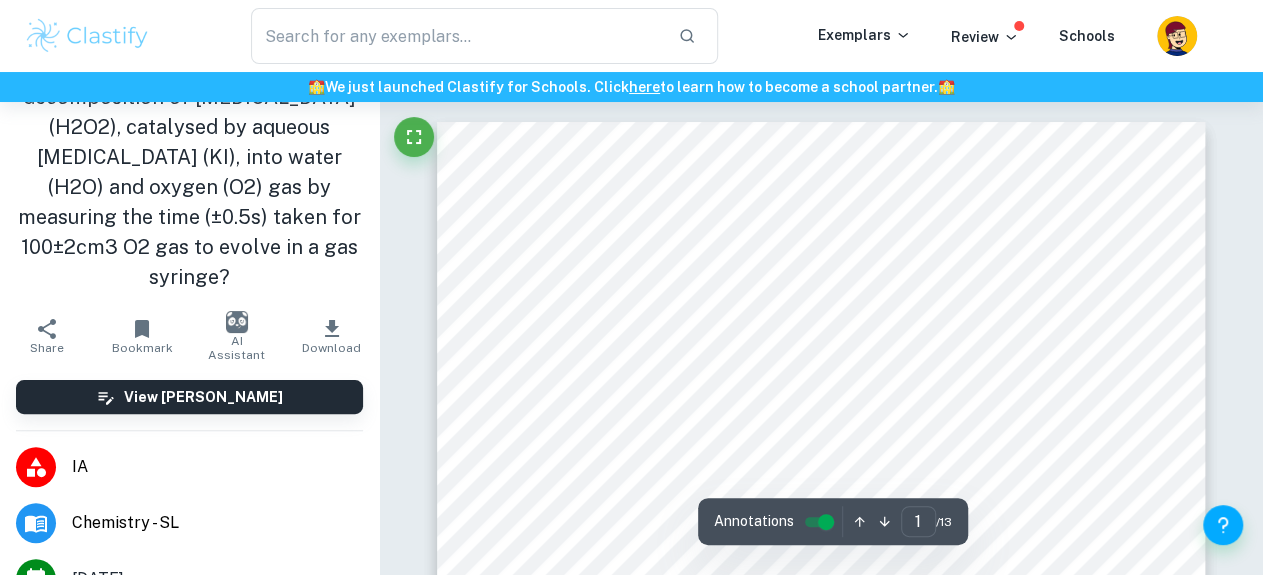 scroll, scrollTop: 224, scrollLeft: 0, axis: vertical 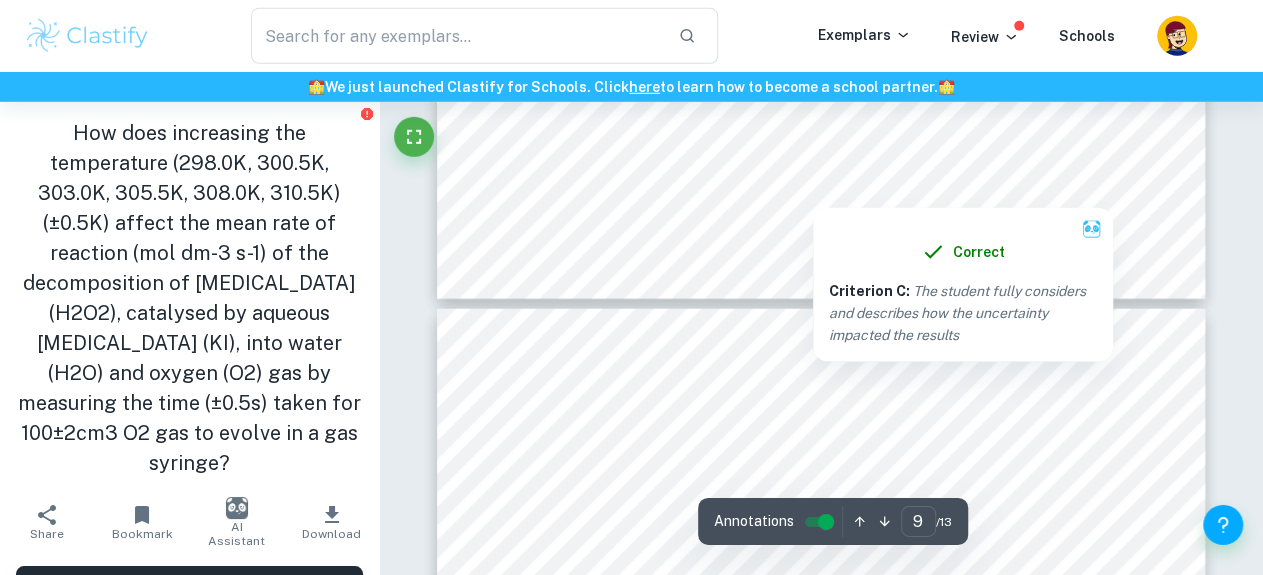 type on "10" 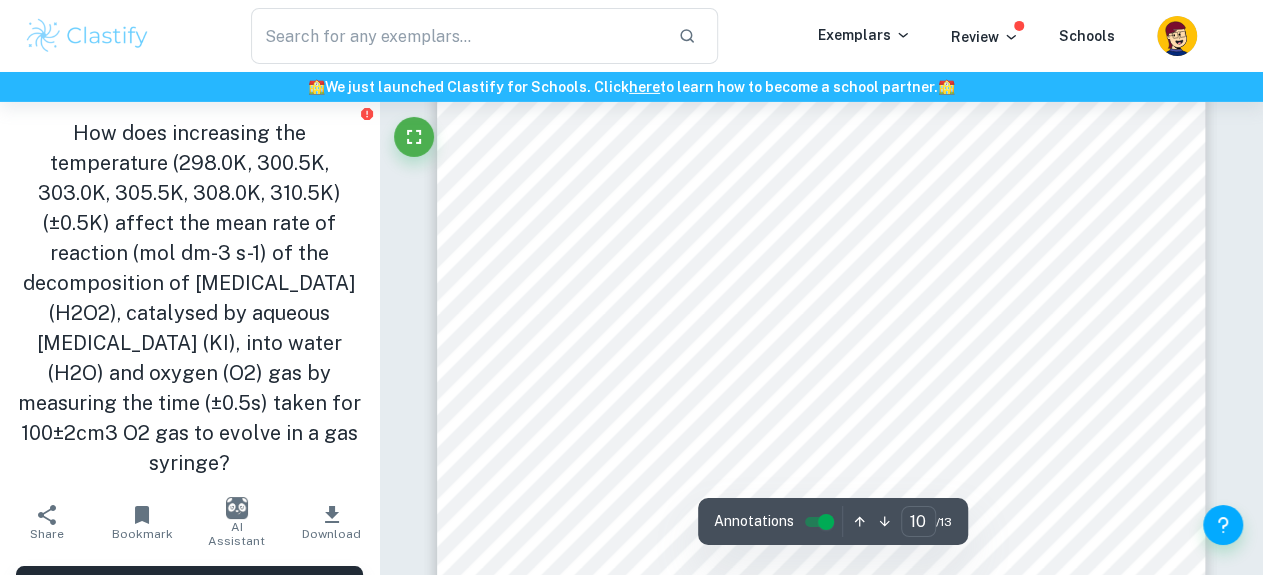 scroll, scrollTop: 10296, scrollLeft: 0, axis: vertical 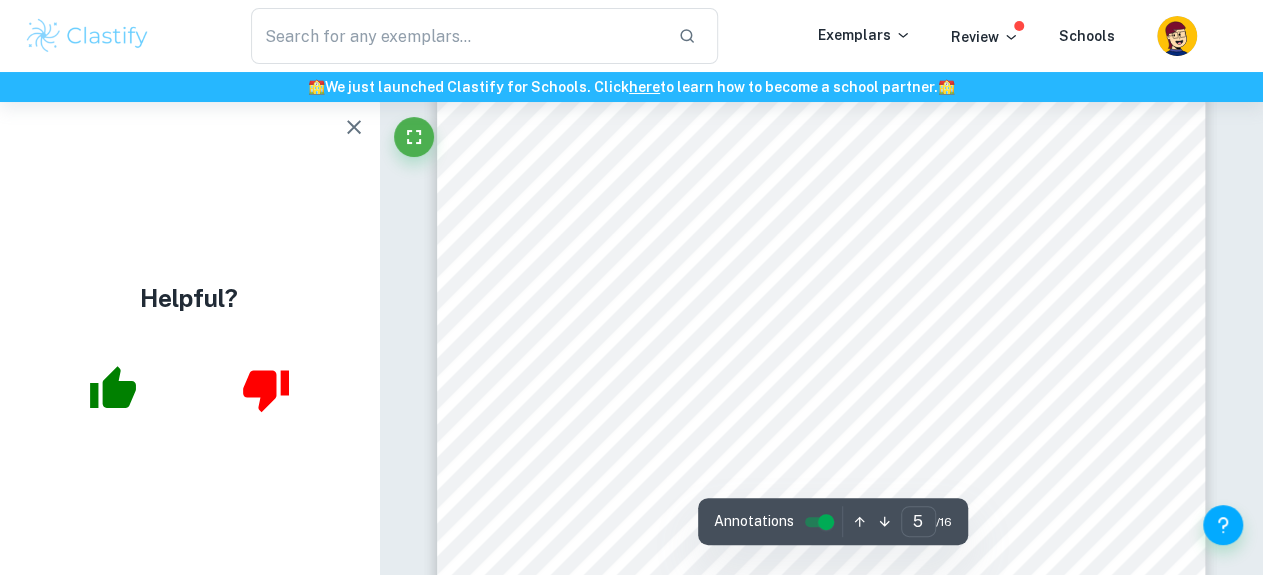 click 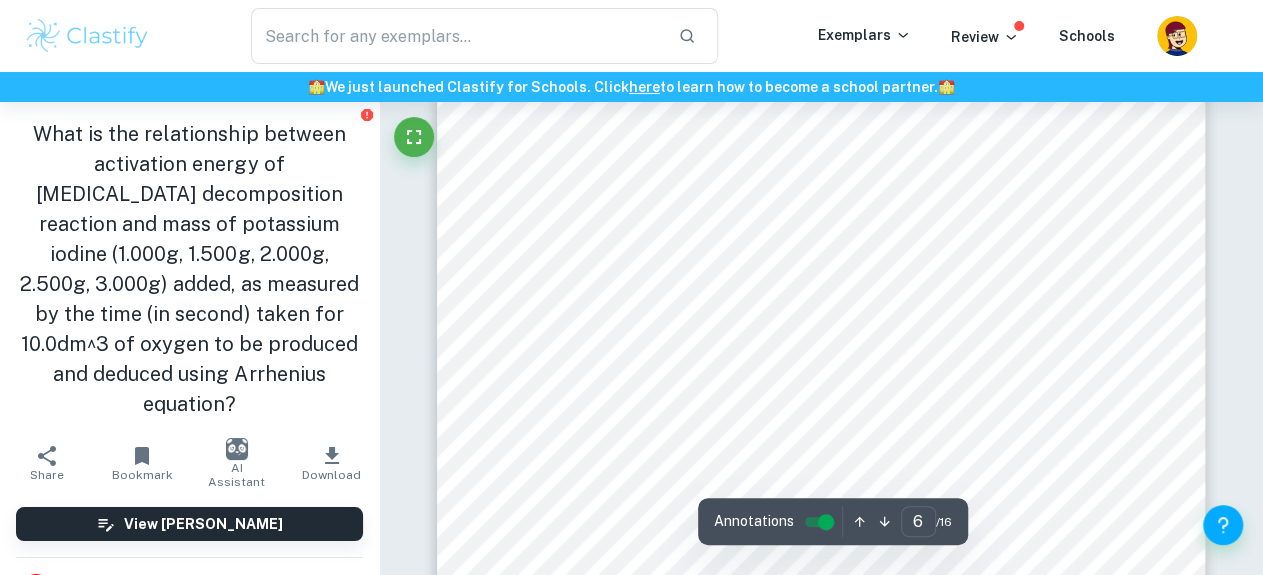 scroll, scrollTop: 6032, scrollLeft: 0, axis: vertical 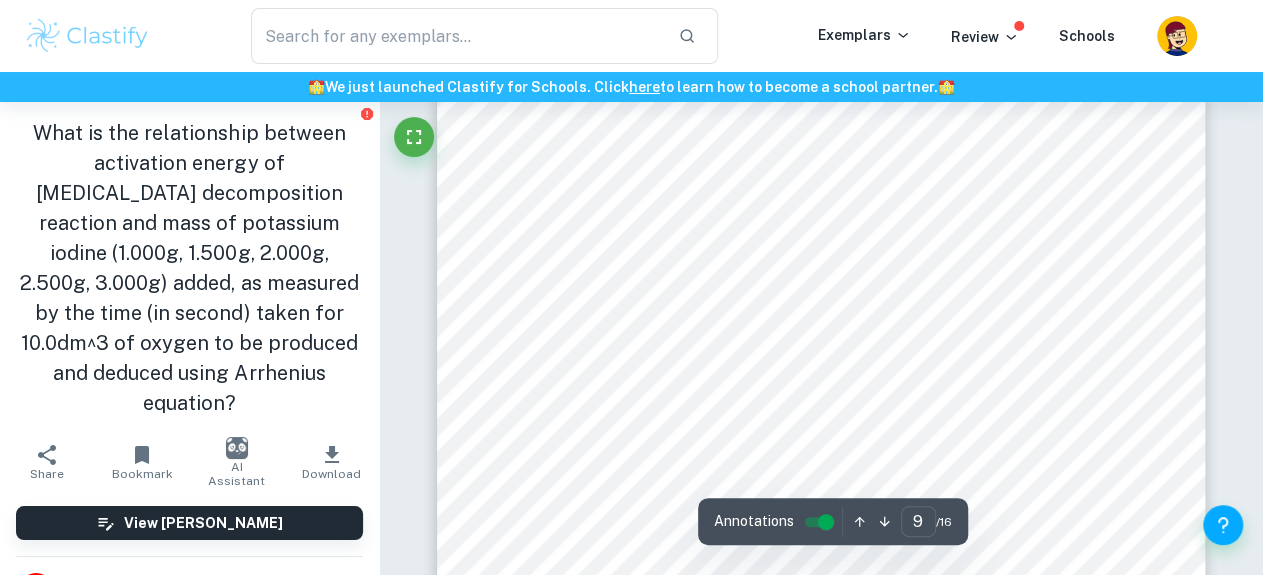 type on "8" 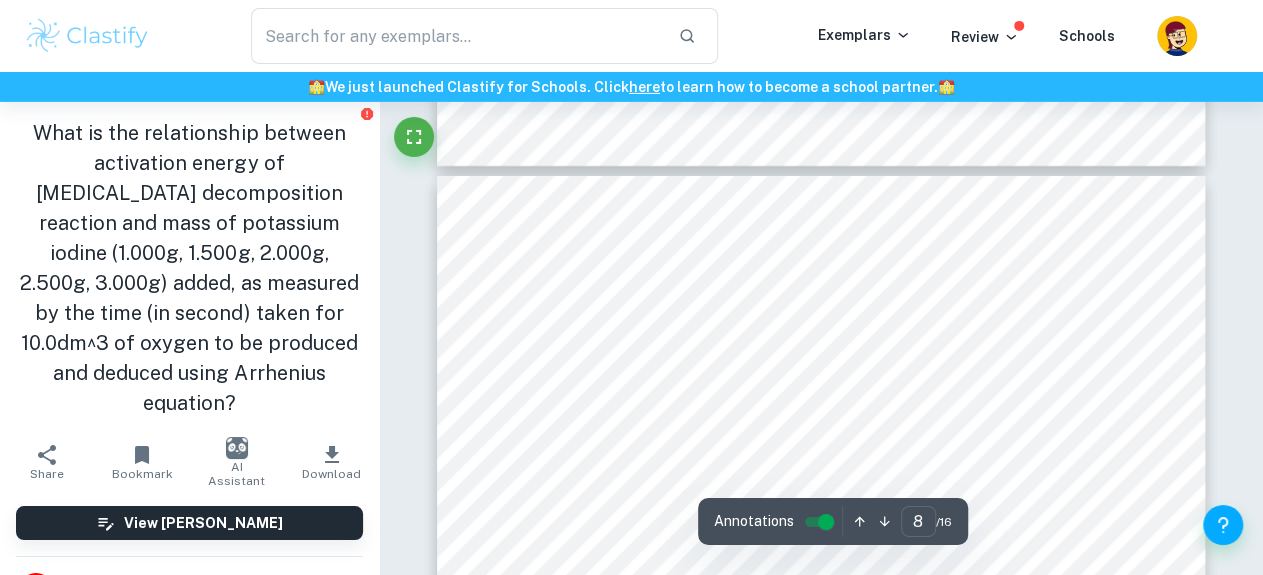scroll, scrollTop: 7072, scrollLeft: 0, axis: vertical 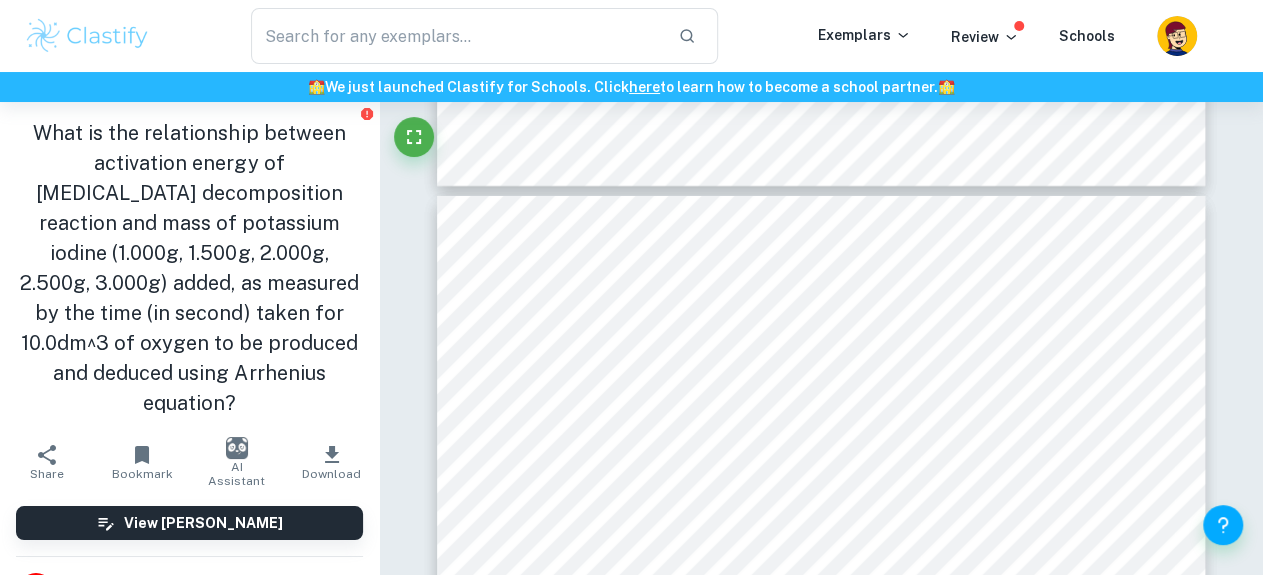 drag, startPoint x: 343, startPoint y: 376, endPoint x: 35, endPoint y: 142, distance: 386.80743 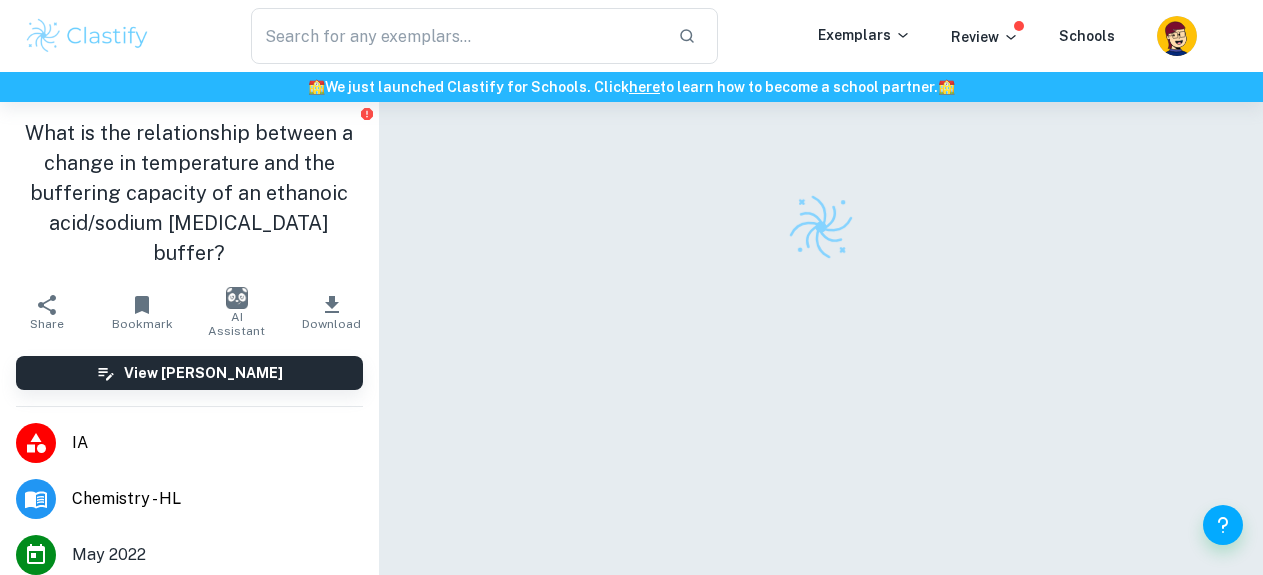 scroll, scrollTop: 0, scrollLeft: 0, axis: both 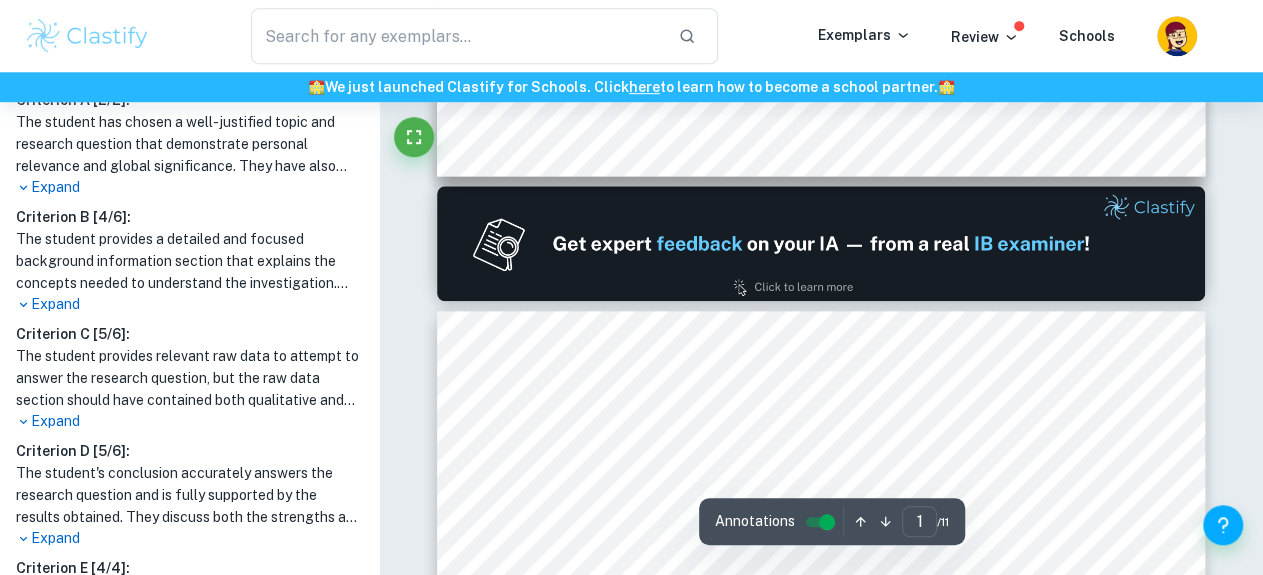 type on "2" 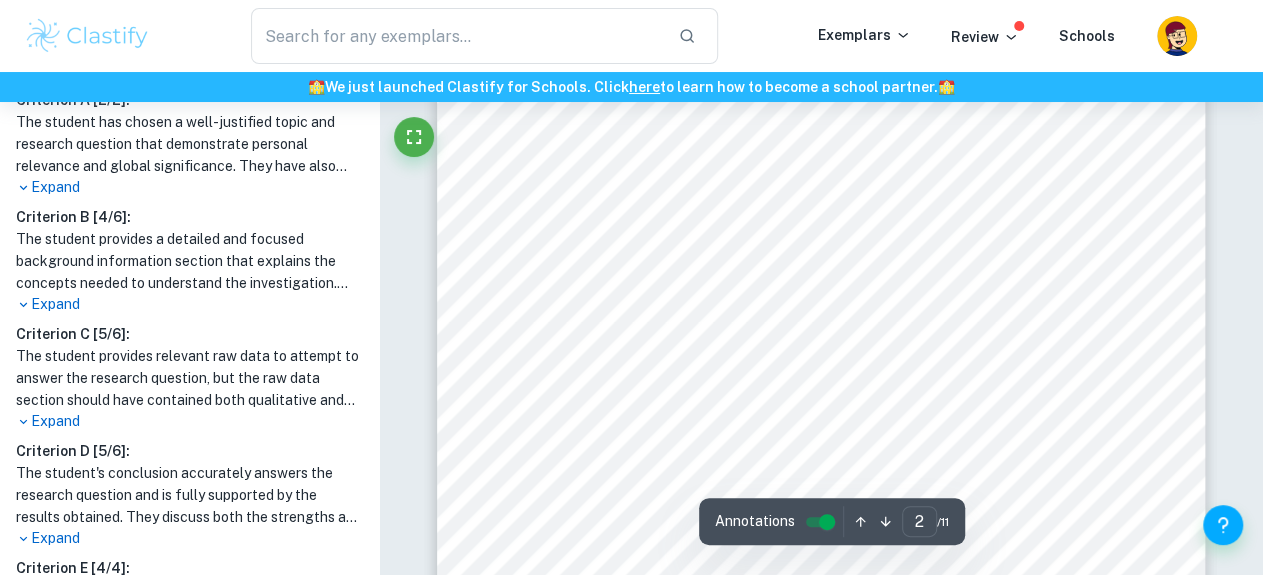 scroll, scrollTop: 1976, scrollLeft: 0, axis: vertical 